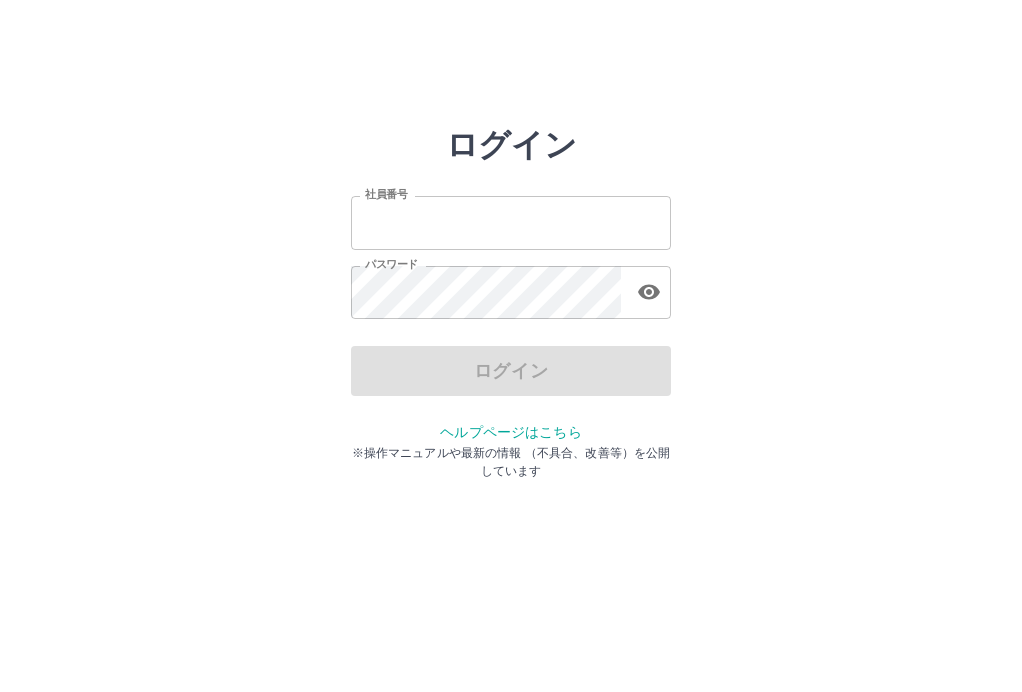 scroll, scrollTop: 0, scrollLeft: 0, axis: both 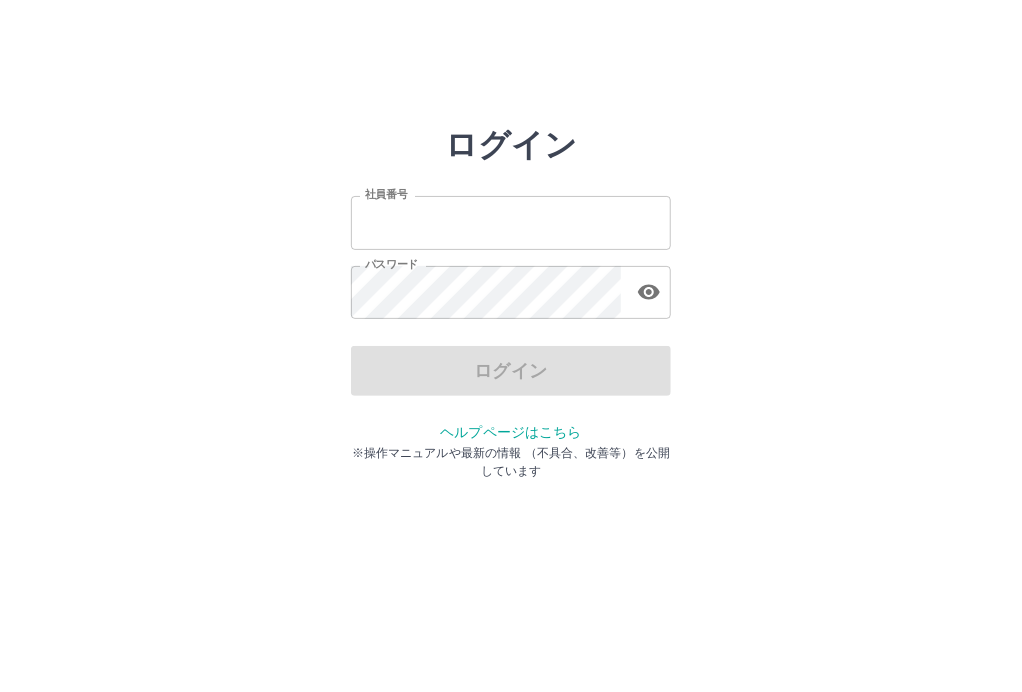 type on "*******" 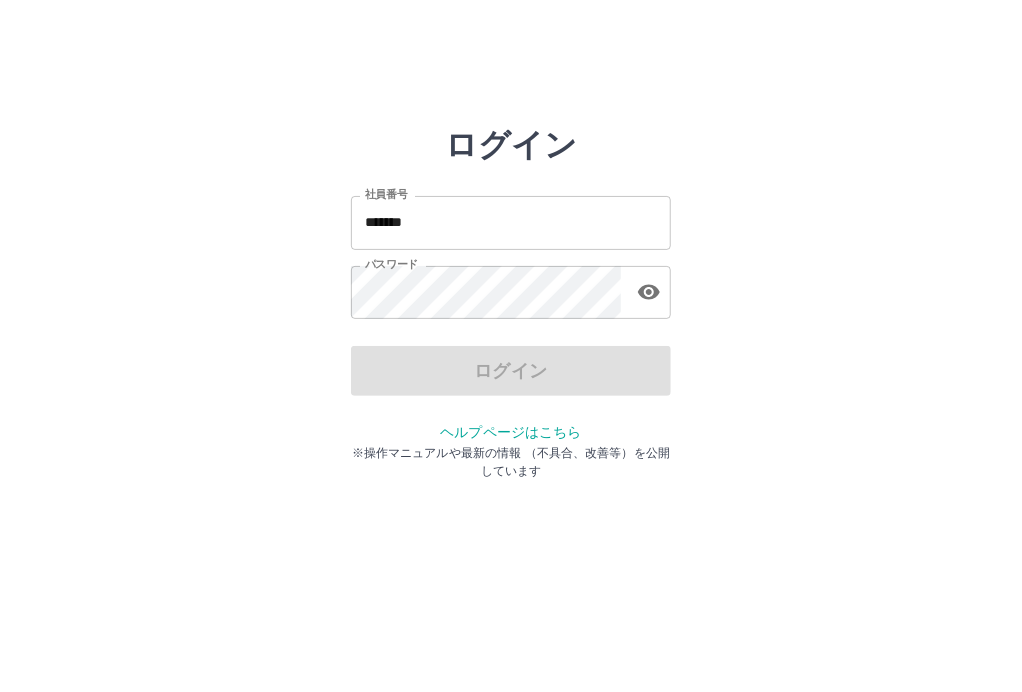 click on "ログイン" at bounding box center [511, 371] 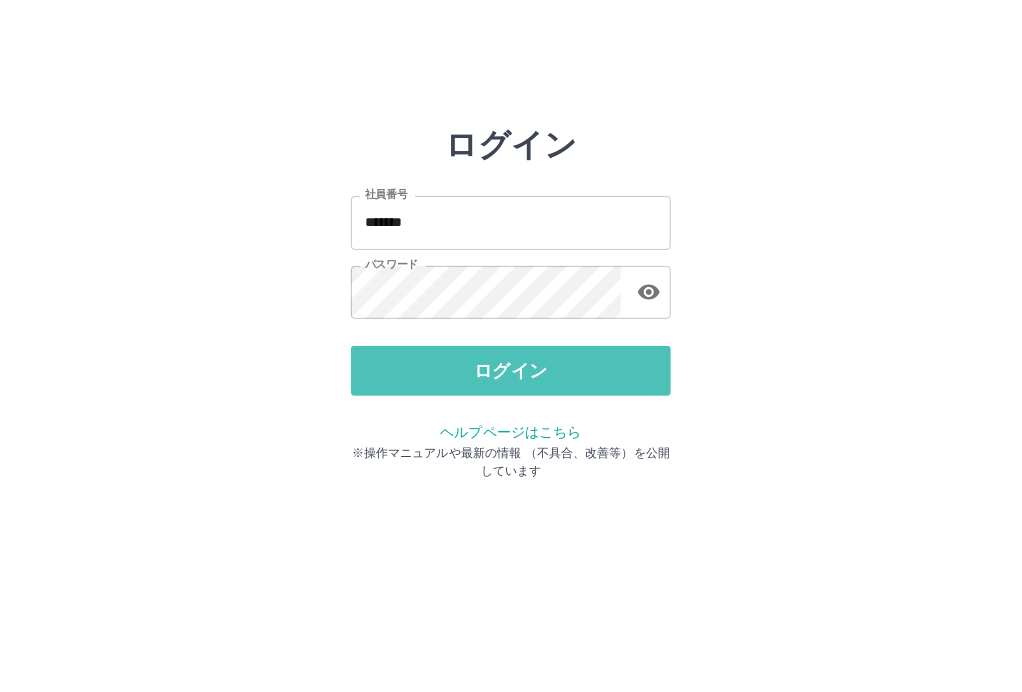 click on "ログイン" at bounding box center [511, 371] 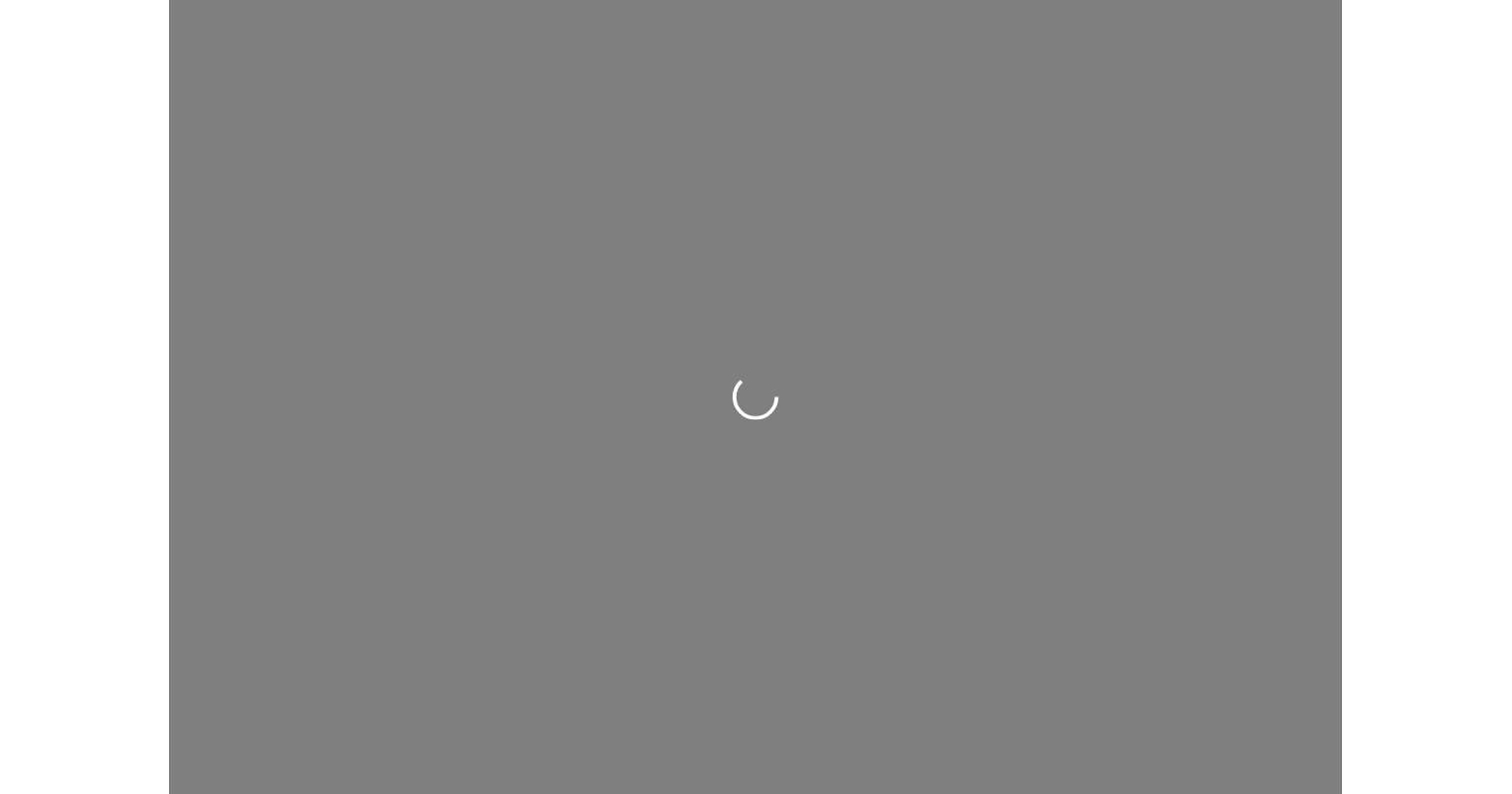 scroll, scrollTop: 0, scrollLeft: 0, axis: both 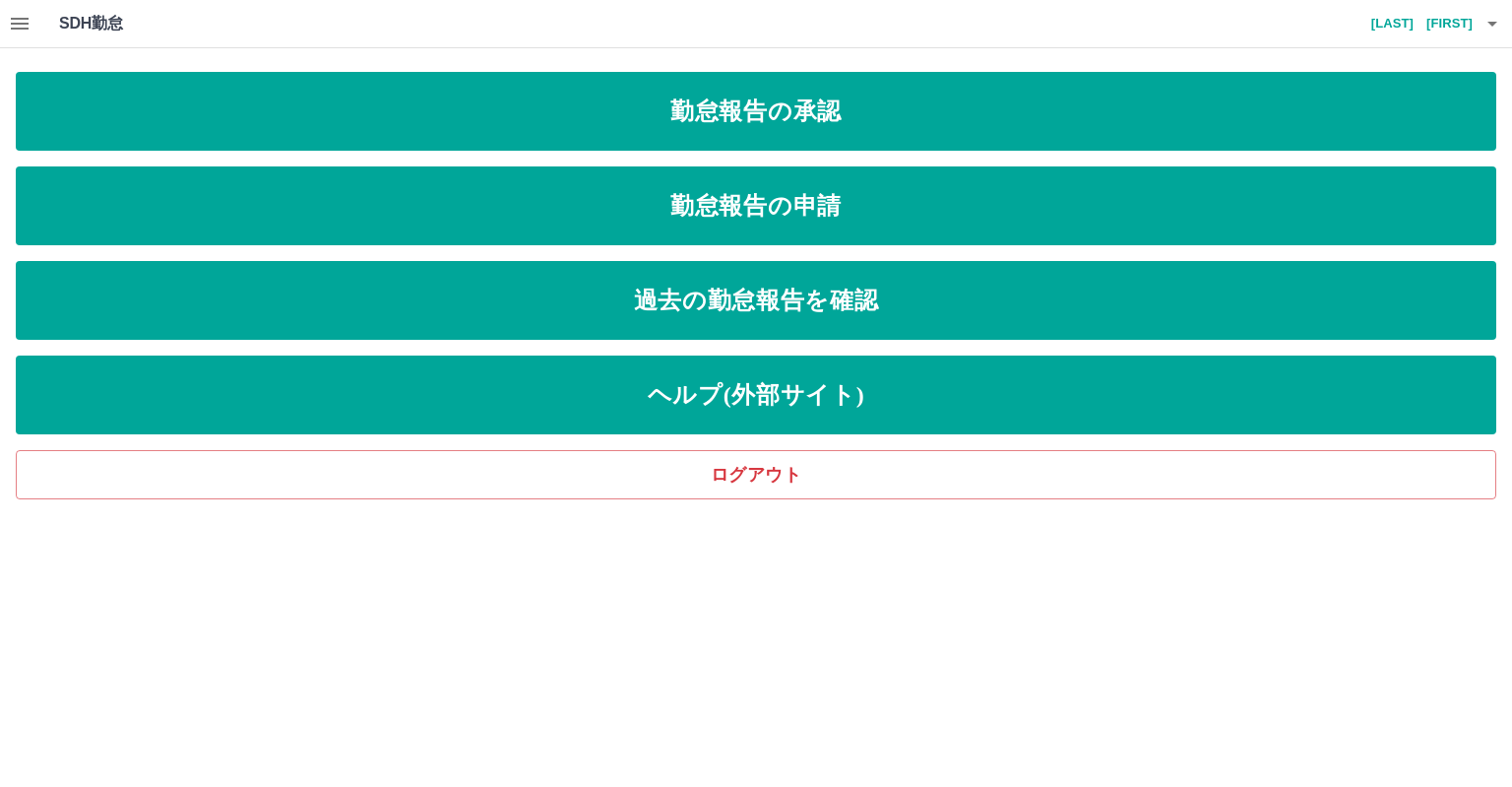 click 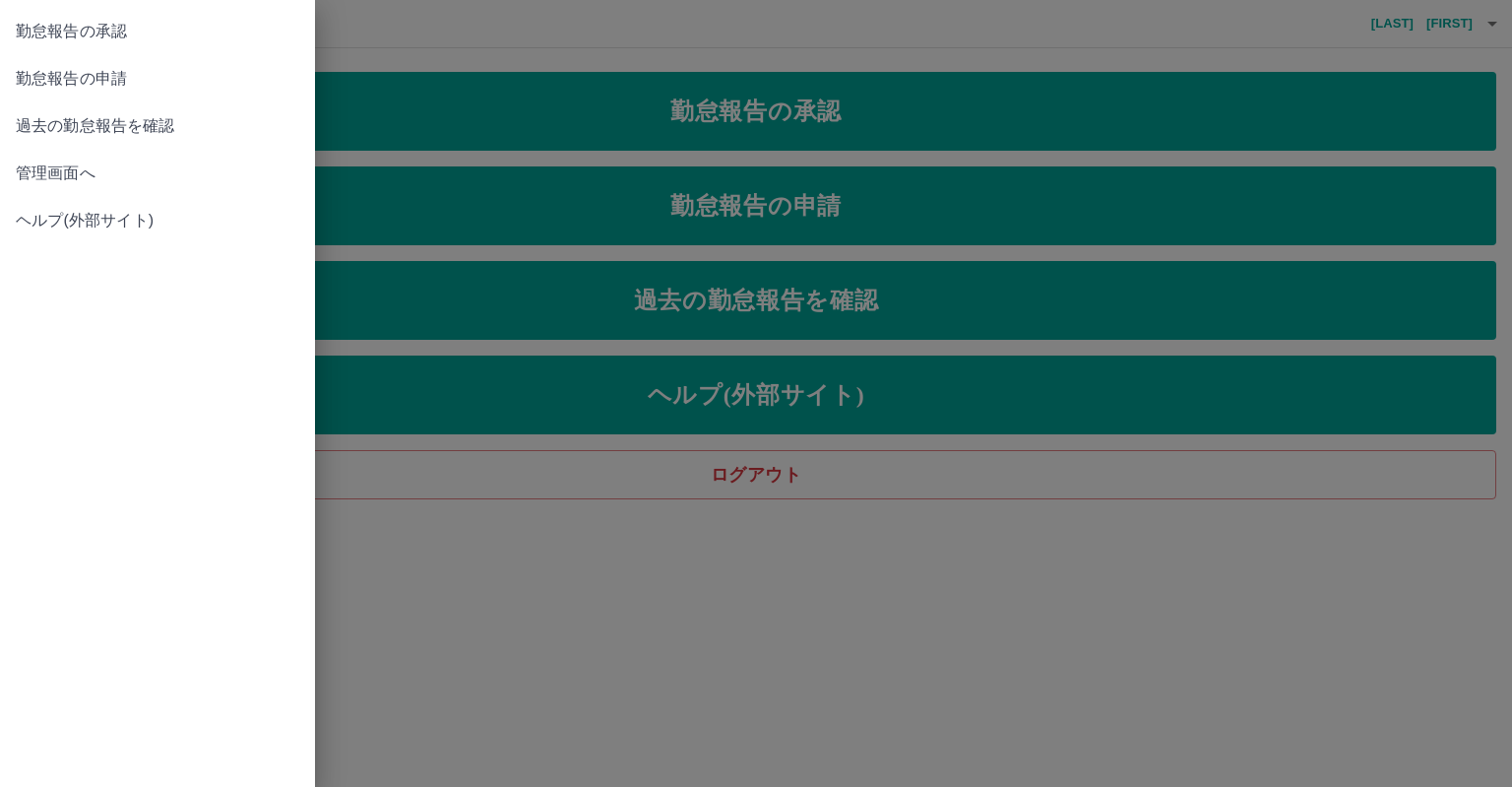 click on "管理画面へ" at bounding box center [158, 173] 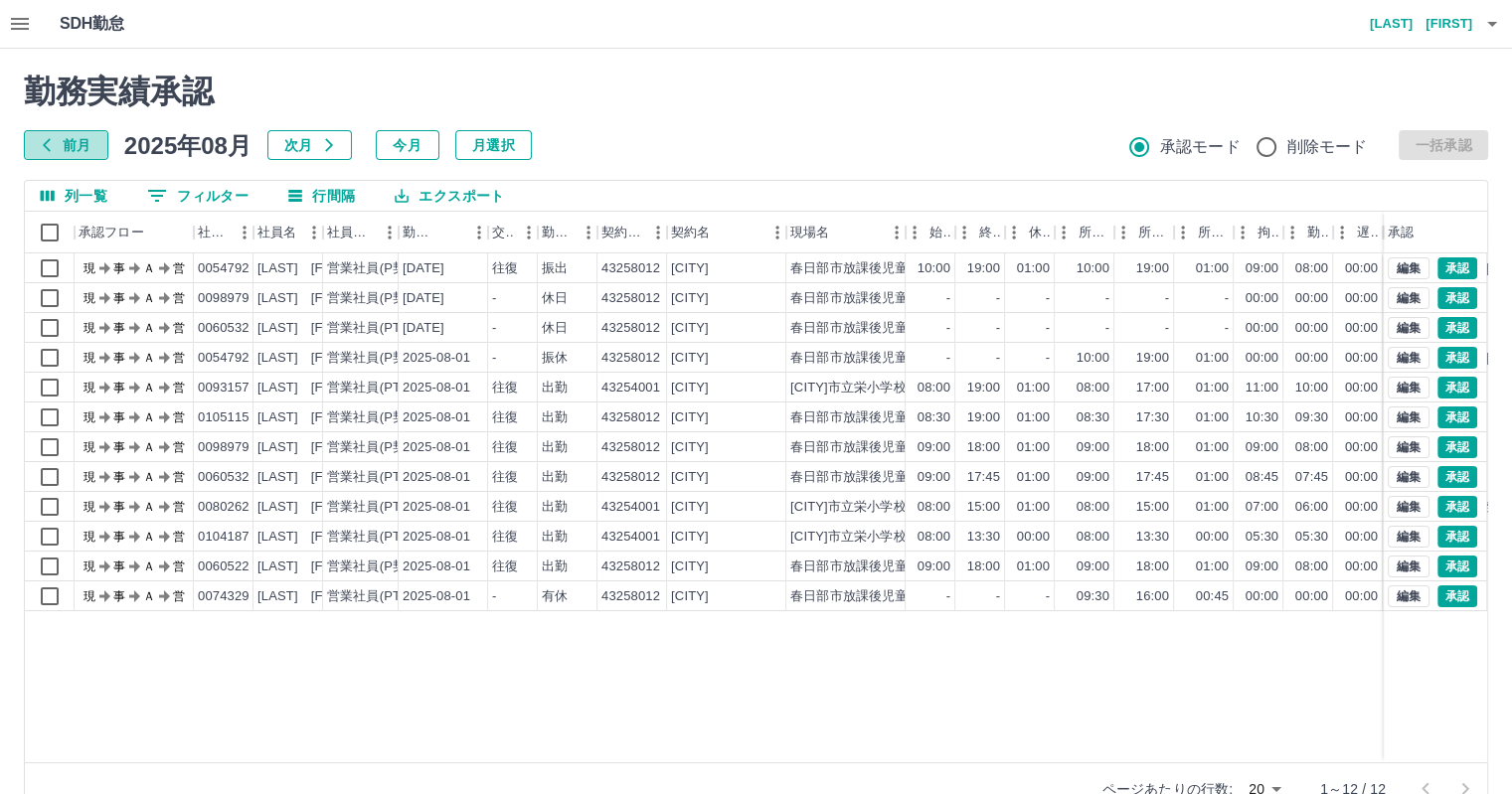 click on "前月" at bounding box center (66, 145) 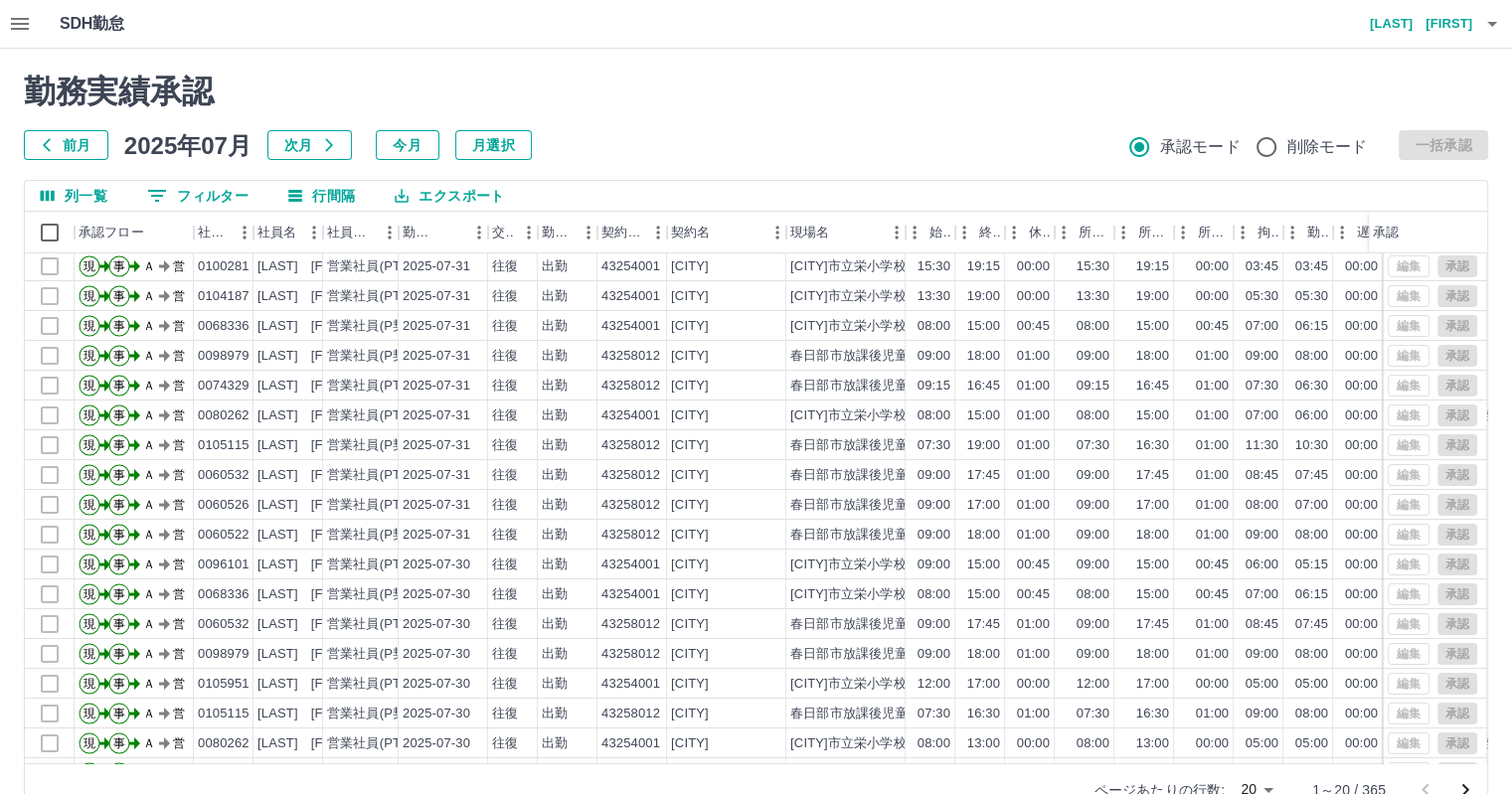 scroll, scrollTop: 100, scrollLeft: 0, axis: vertical 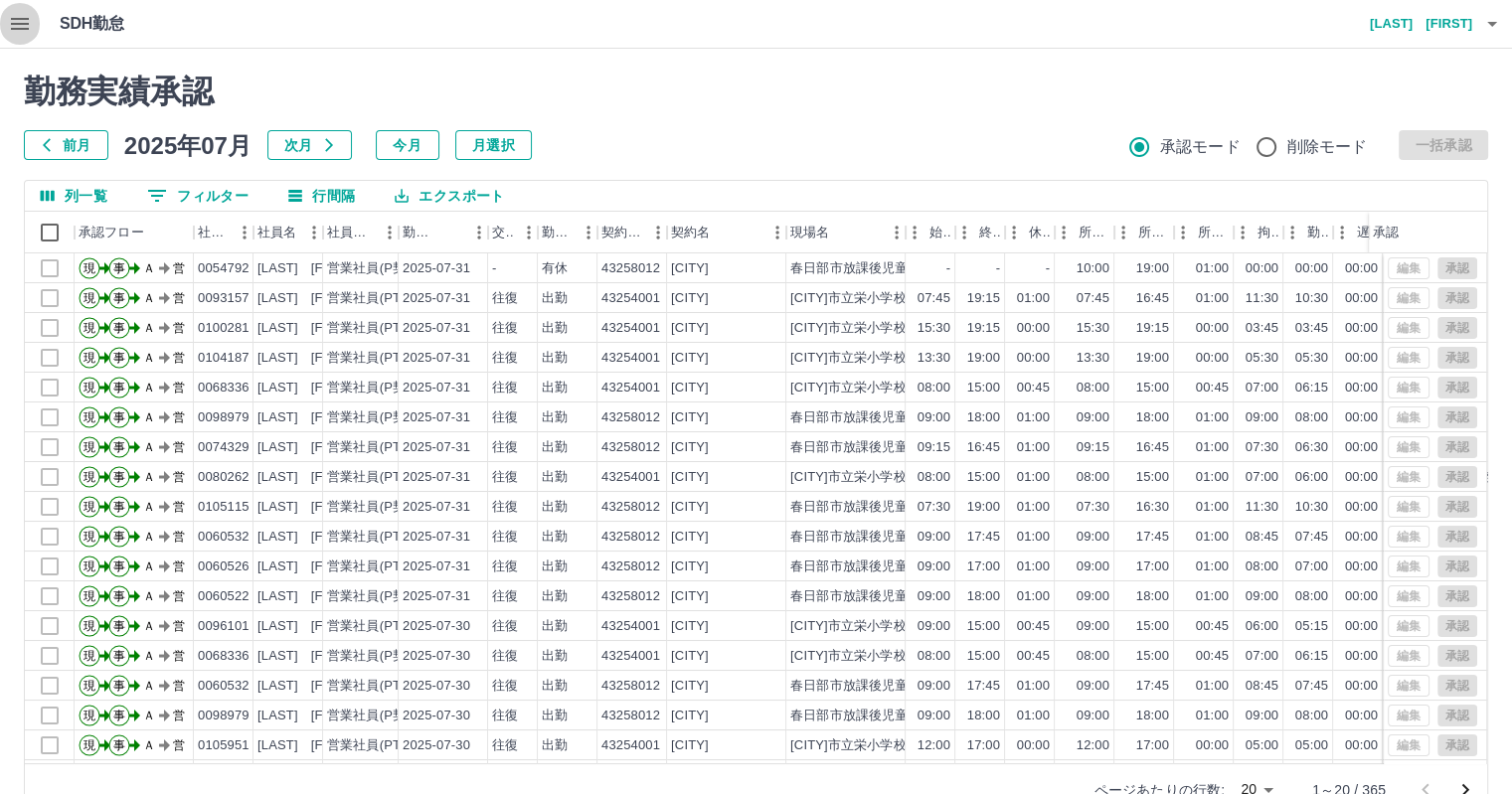 click at bounding box center (20, 24) 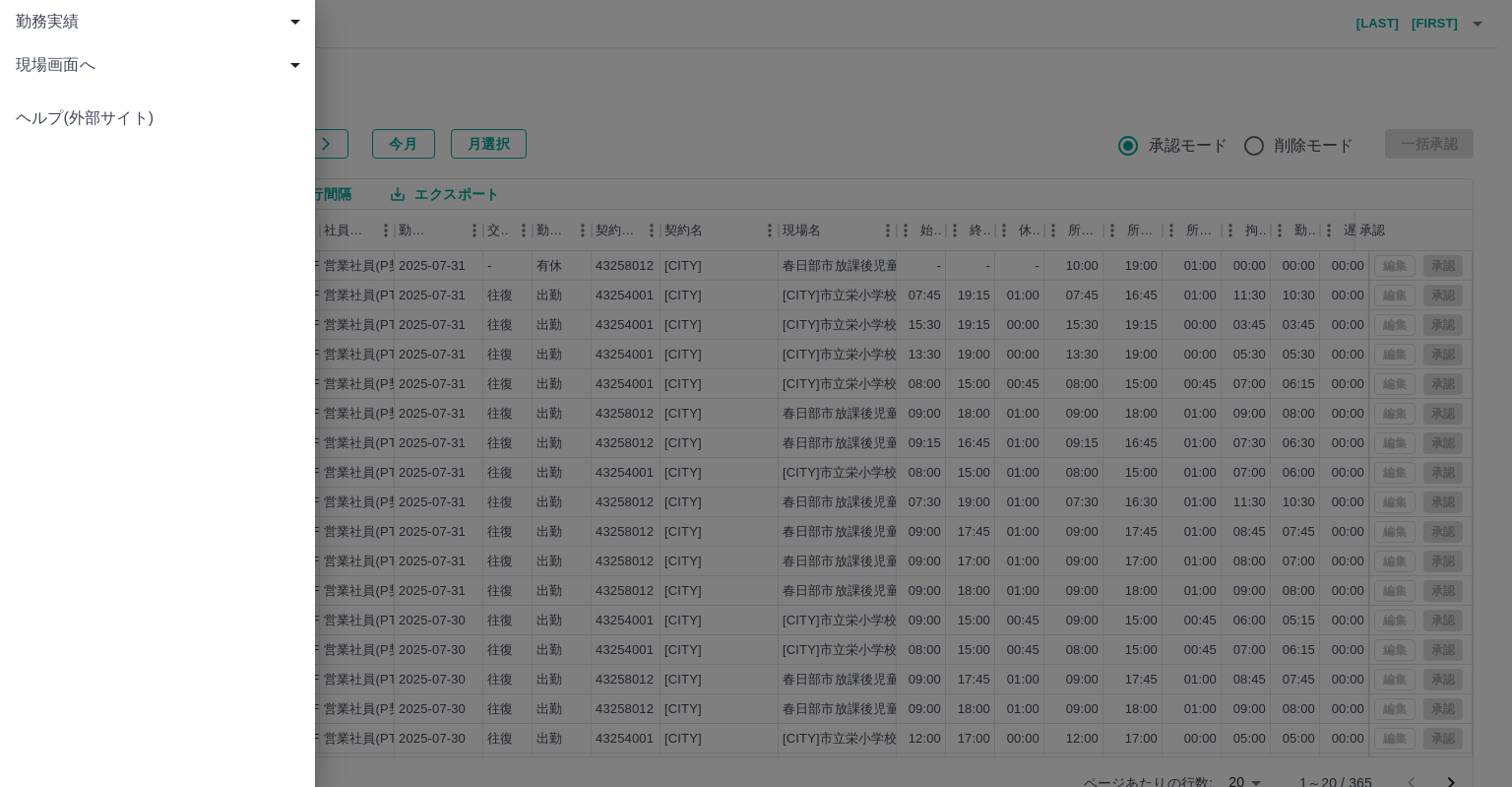 click on "現場画面へ" at bounding box center [161, 65] 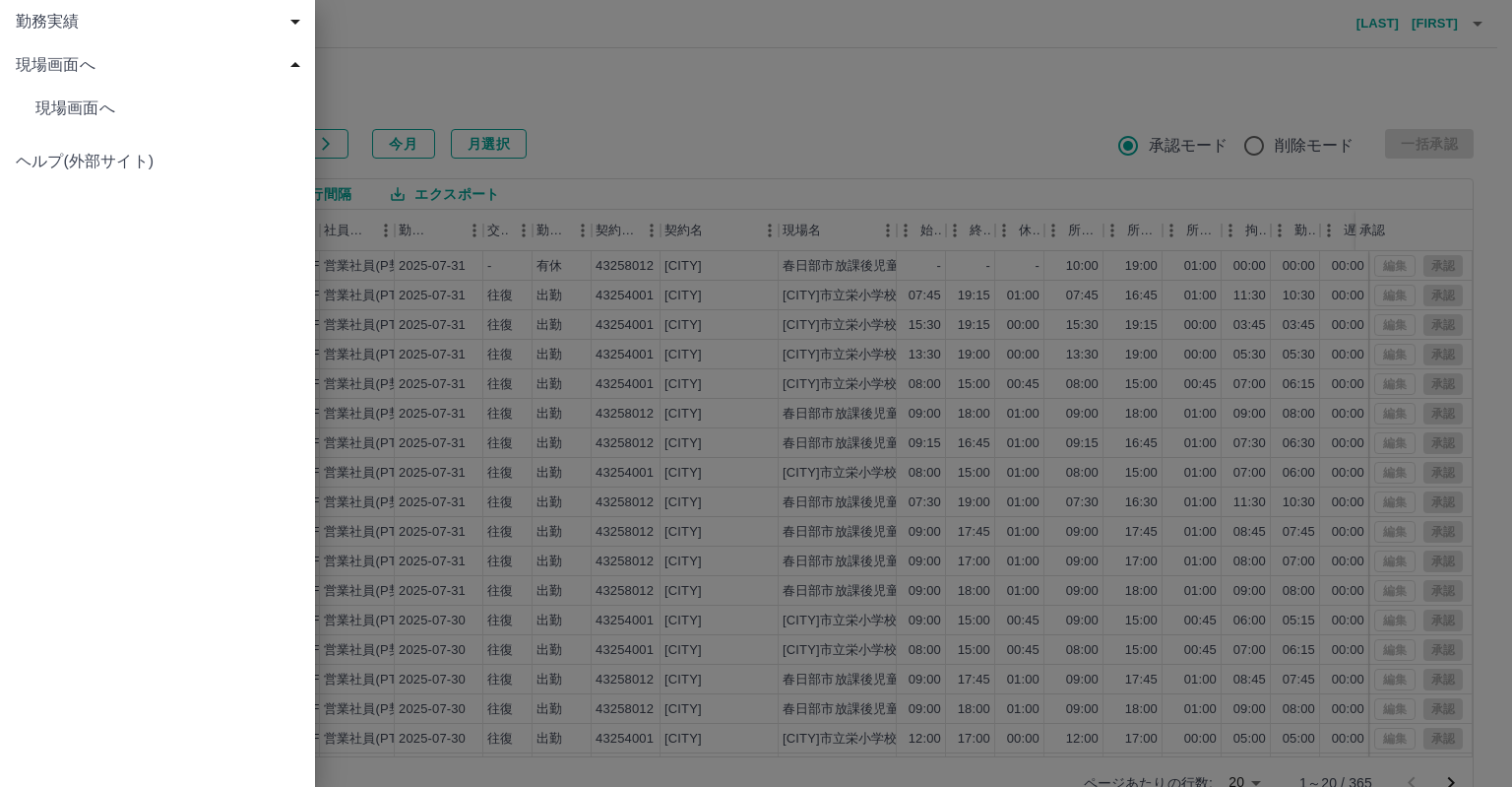 click on "現場画面へ" at bounding box center (167, 108) 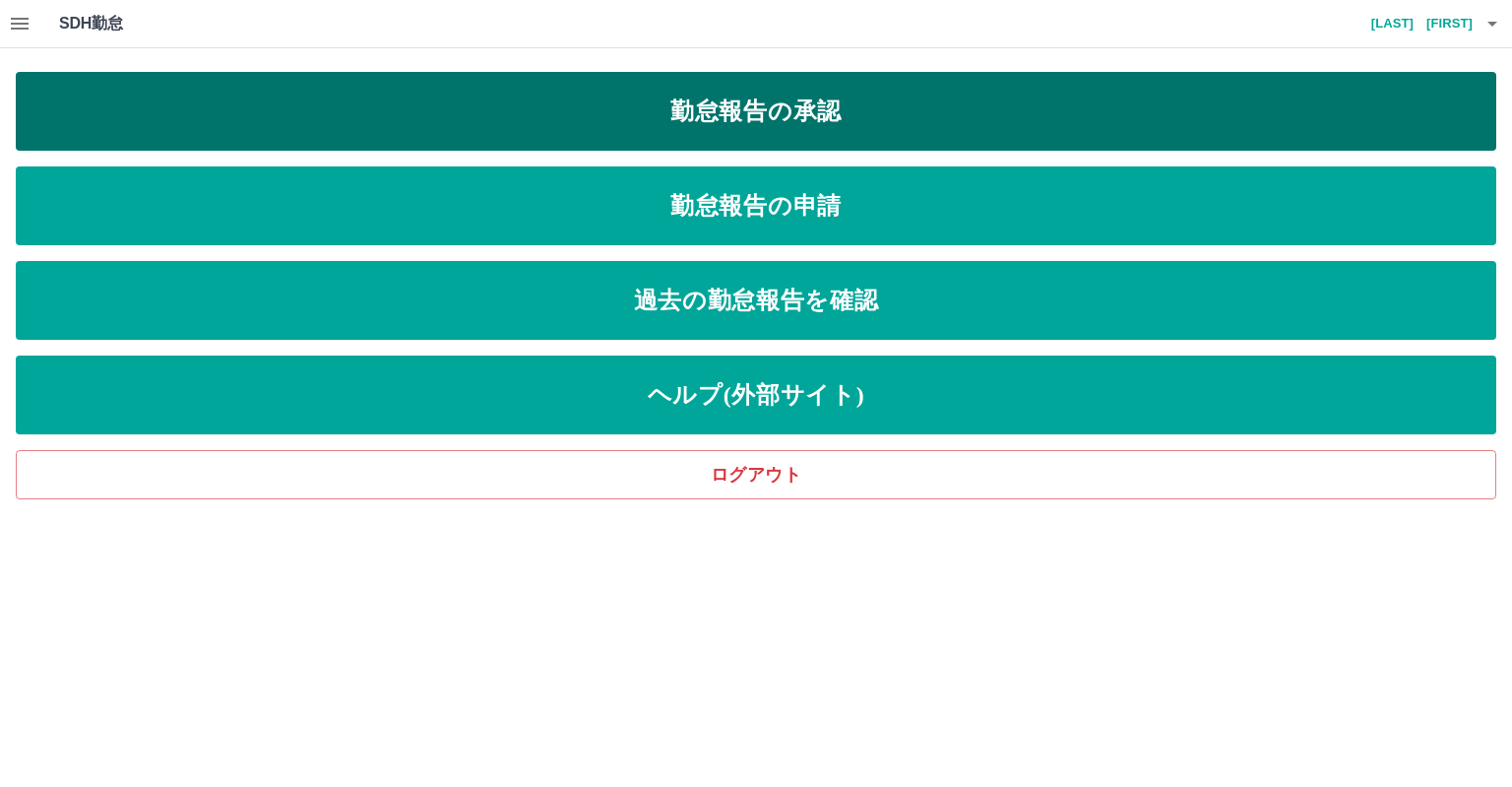 click on "勤怠報告の承認" at bounding box center (756, 111) 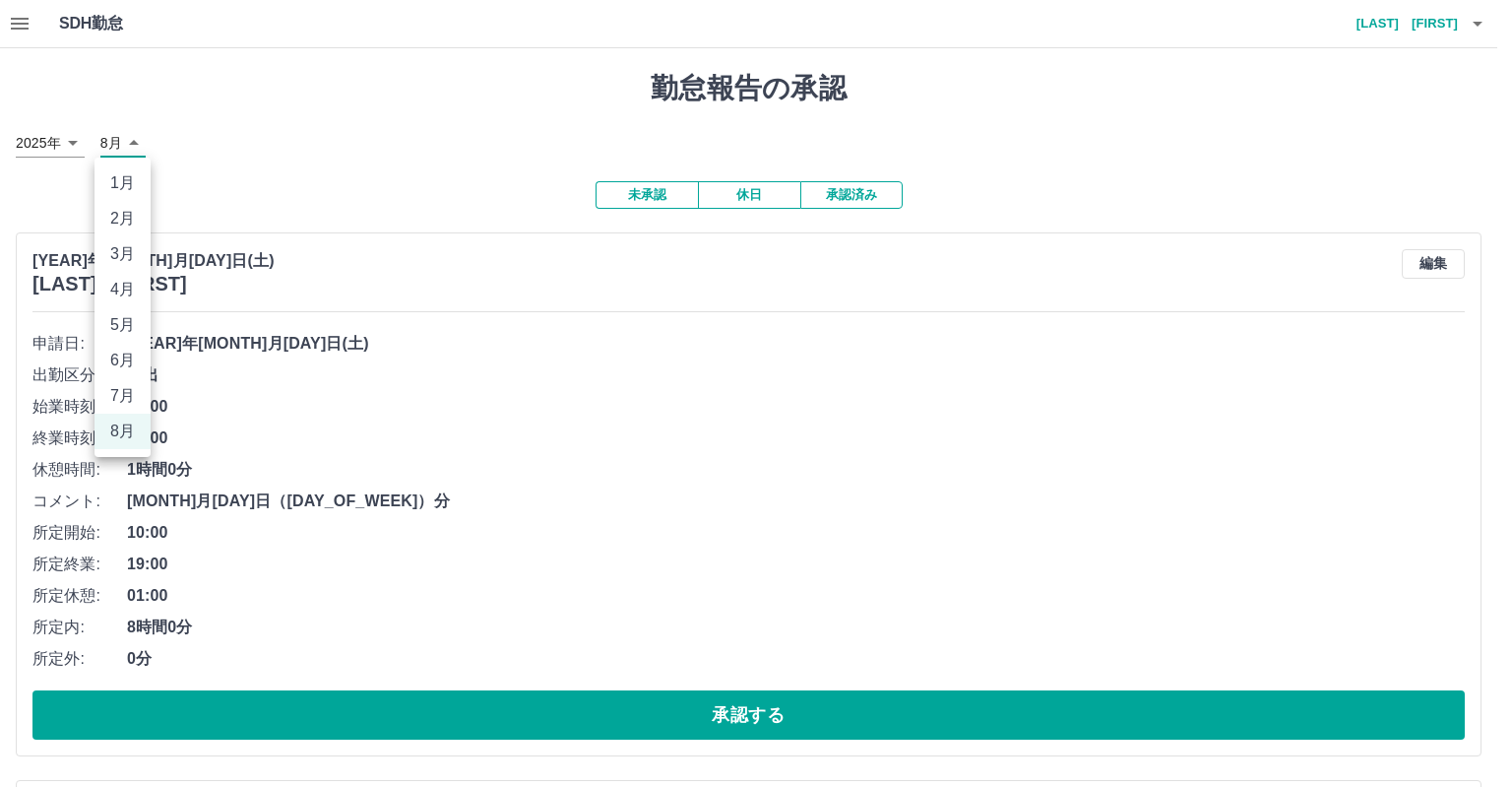 click on "SDH勤怠 [LAST]　[FIRST] 勤怠報告の承認 [YEAR]年 **** [MONTH]月 * 未承認 休日 承認済み [YEAR]年[MONTH]月[DAY]日(土) [LAST]　[FIRST] 編集 申請日: [YEAR]年[MONTH]月[DAY]日(土) 出勤区分: 振出 始業時刻: [TIME] 終業時刻: [TIME] 休憩時間: [TIME] コメント: [MONTH]月[DAY]日（[DAY_OF_WEEK]）分 所定開始: [TIME] 所定終業: [TIME] 所定休憩: [TIME] 所定内: [TIME] 所定外: [TIME] 承認する [YEAR]年[MONTH]月[DAY]日(土) [LAST]　[FIRST] 編集 申請日: [YEAR]年[MONTH]月[DAY]日(土) 出勤区分: 休日 承認する [YEAR]年[MONTH]月[DAY]日(土) [LAST]　[FIRST] 編集 申請日: [YEAR]年[MONTH]月[DAY]日(土) 出勤区分: 休日 承認する [YEAR]年[MONTH]月[DAY]日(金) [LAST]　[FIRST] 編集 申請日: [YEAR]年[MONTH]月[DAY]日(金) 出勤区分: 出勤 始業時刻: [TIME] 終業時刻: [TIME] 休憩時間: [TIME] コメント: 所定開始: [TIME] 所定終業: [TIME] 所定休憩: [TIME] 所定内: [TIME] 所定外: [TIME] 承認する [YEAR]年[MONTH]月[DAY]日(金) [LAST]　[FIRST] 編集 申請日: [YEAR]年[MONTH]月[DAY]日(金) 出勤区分: 有休" at bounding box center (756, 3026) 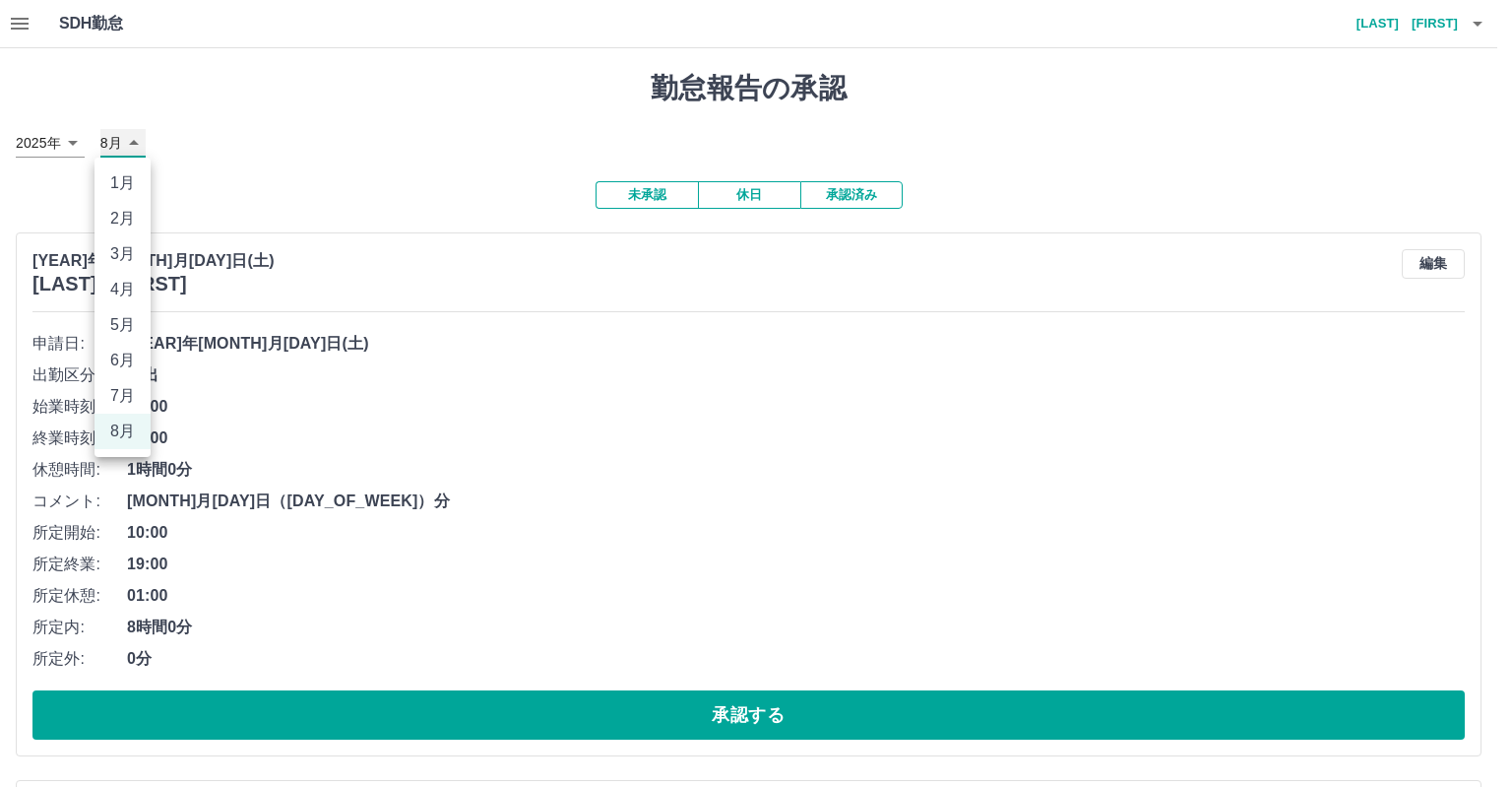 type on "*" 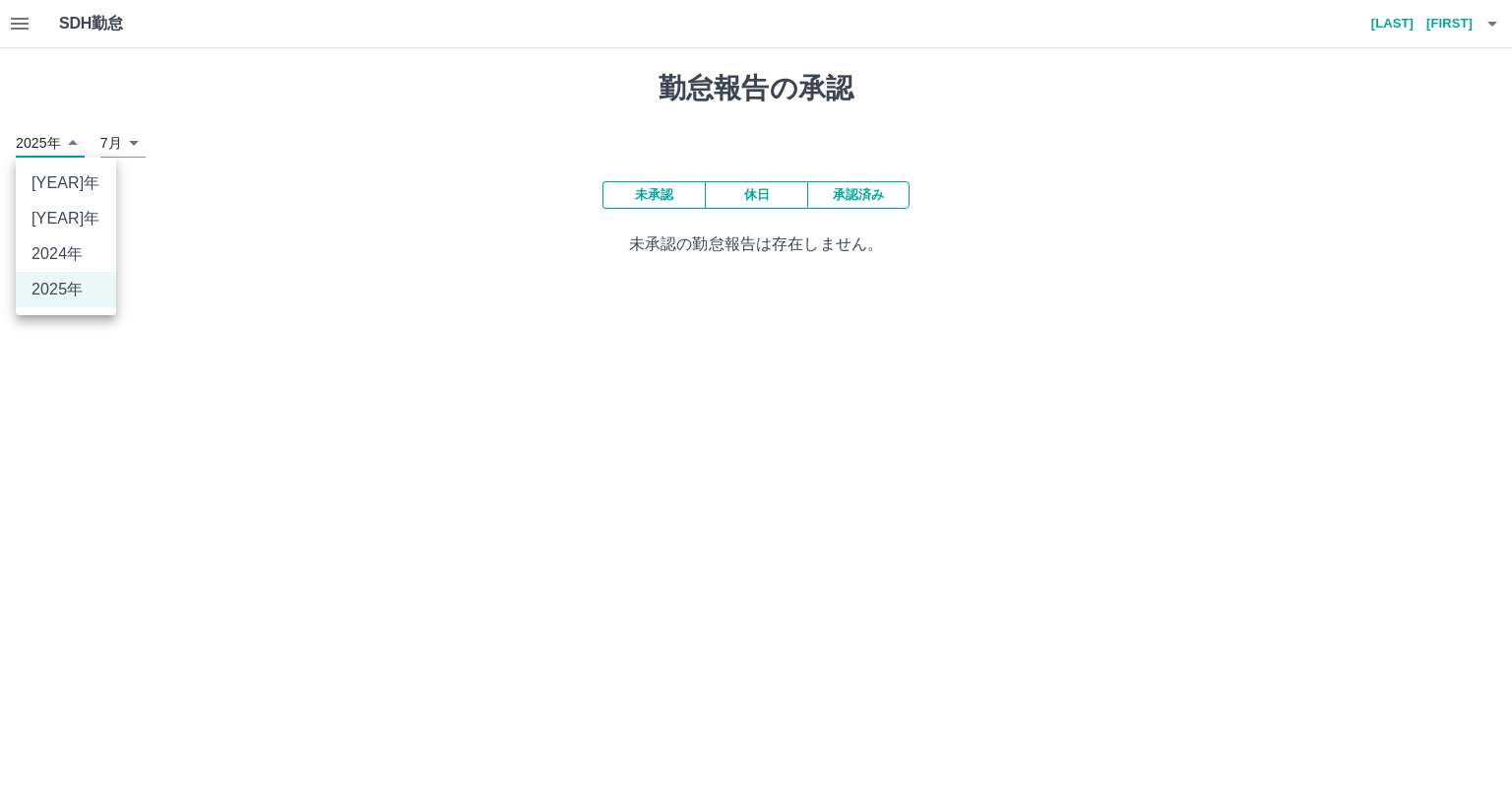 click on "SDH勤怠 [LAST]　[FIRST] 勤怠報告の承認 [YEAR]年 **** [MONTH]月 * 未承認 休日 承認済み 未承認の勤怠報告は存在しません。 SDH勤怠 [YEAR]年 [YEAR]年 [YEAR]年 [YEAR]年" at bounding box center [756, 140] 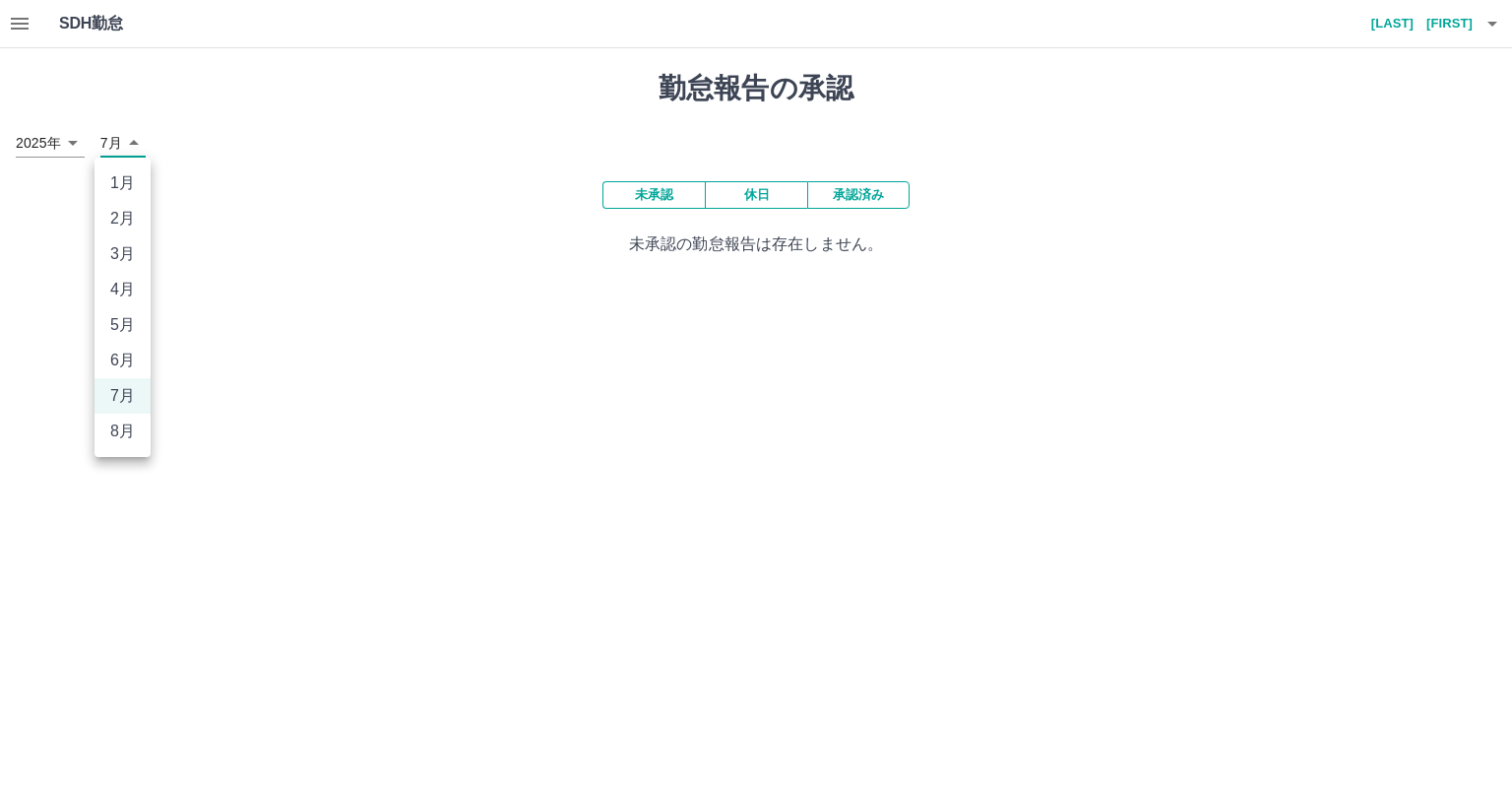 click on "SDH勤怠 [LAST]　[FIRST] 勤怠報告の承認 [YEAR]年 **** [MONTH]月 * 未承認 休日 承認済み 未承認の勤怠報告は存在しません。 SDH勤怠 [MONTH]月 [MONTH]月 [MONTH]月 [MONTH]月 [MONTH]月 [MONTH]月 [MONTH]月 [MONTH]月" at bounding box center [756, 140] 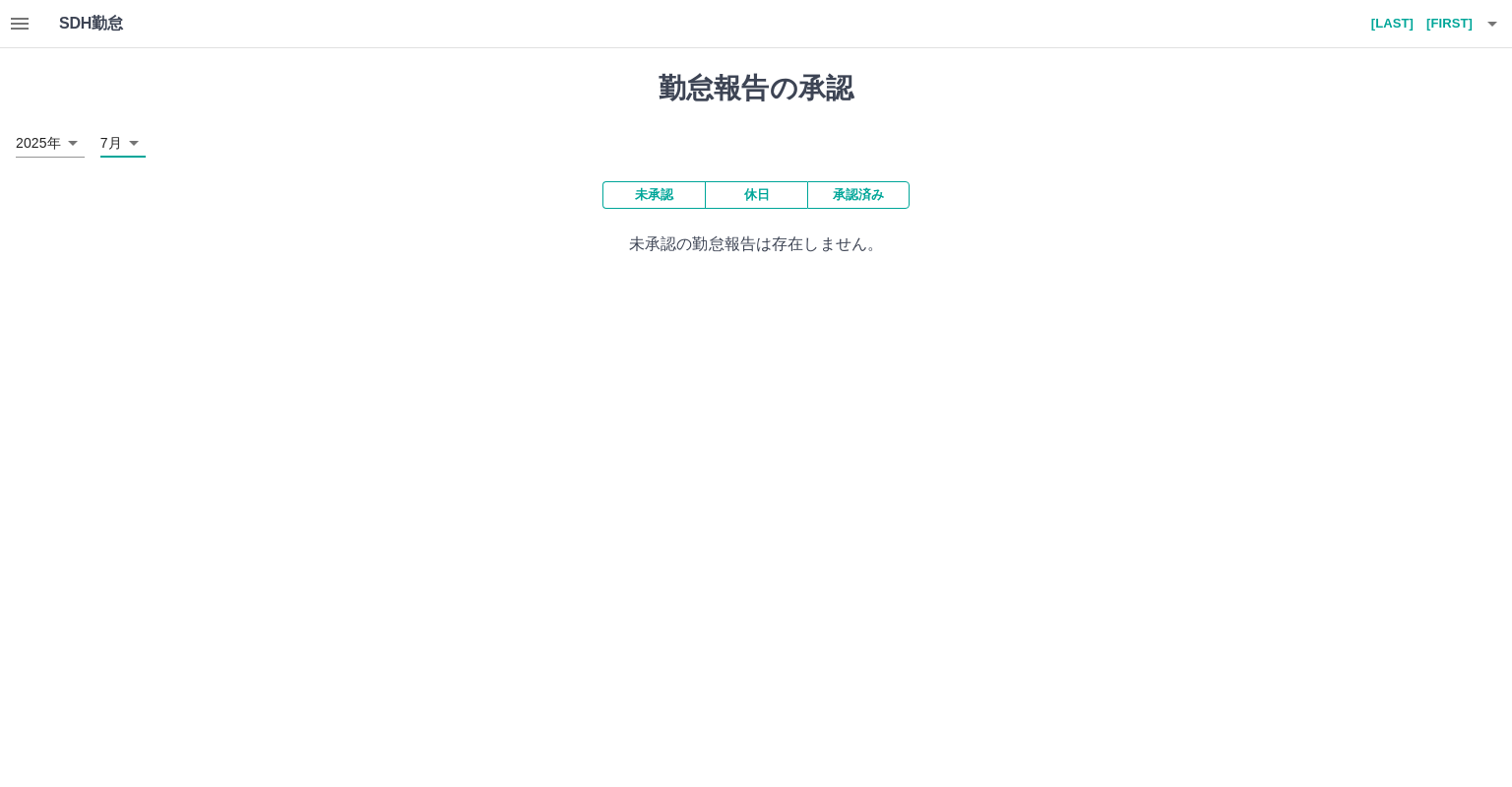 click 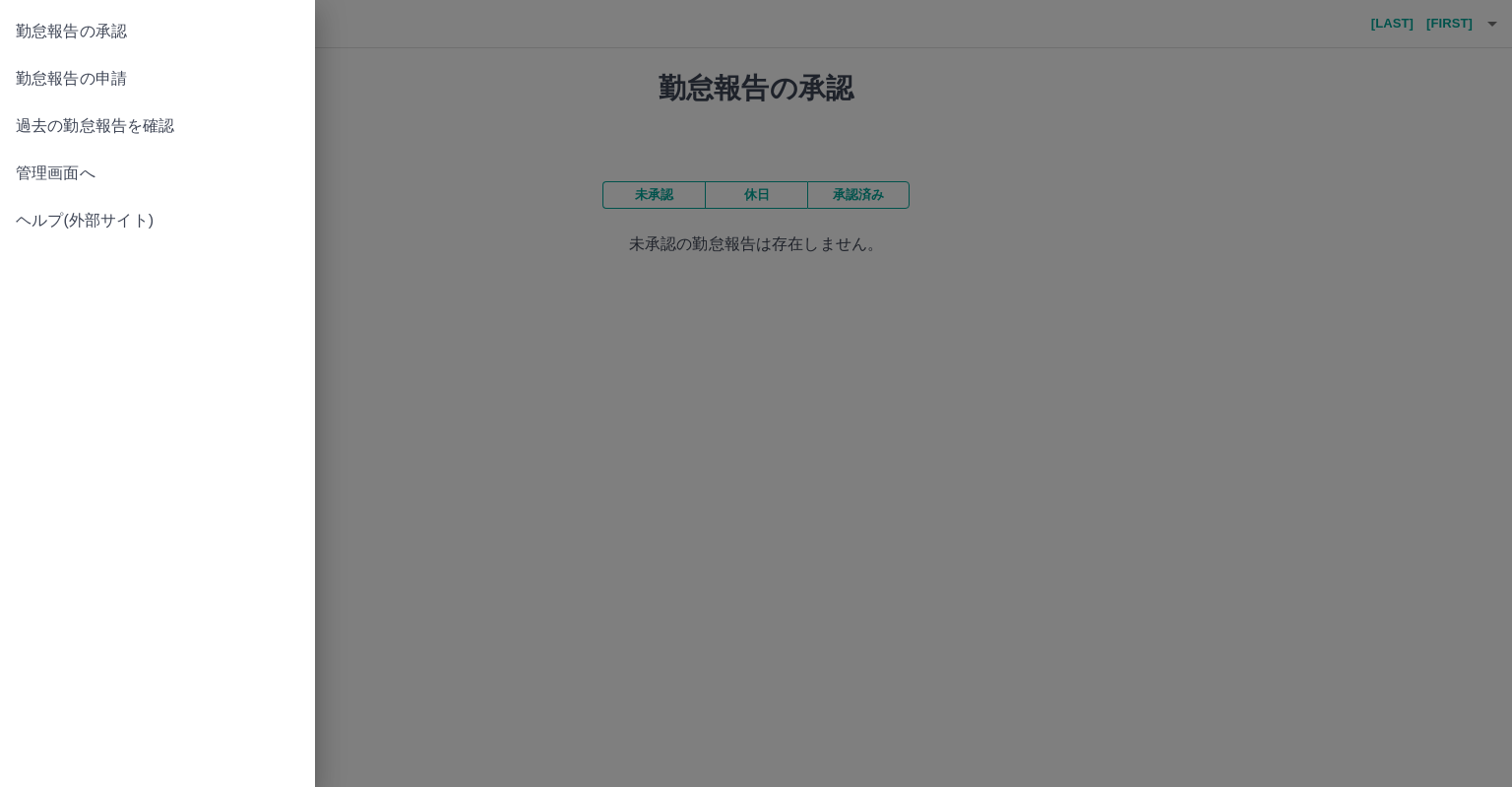 click on "管理画面へ" at bounding box center (158, 173) 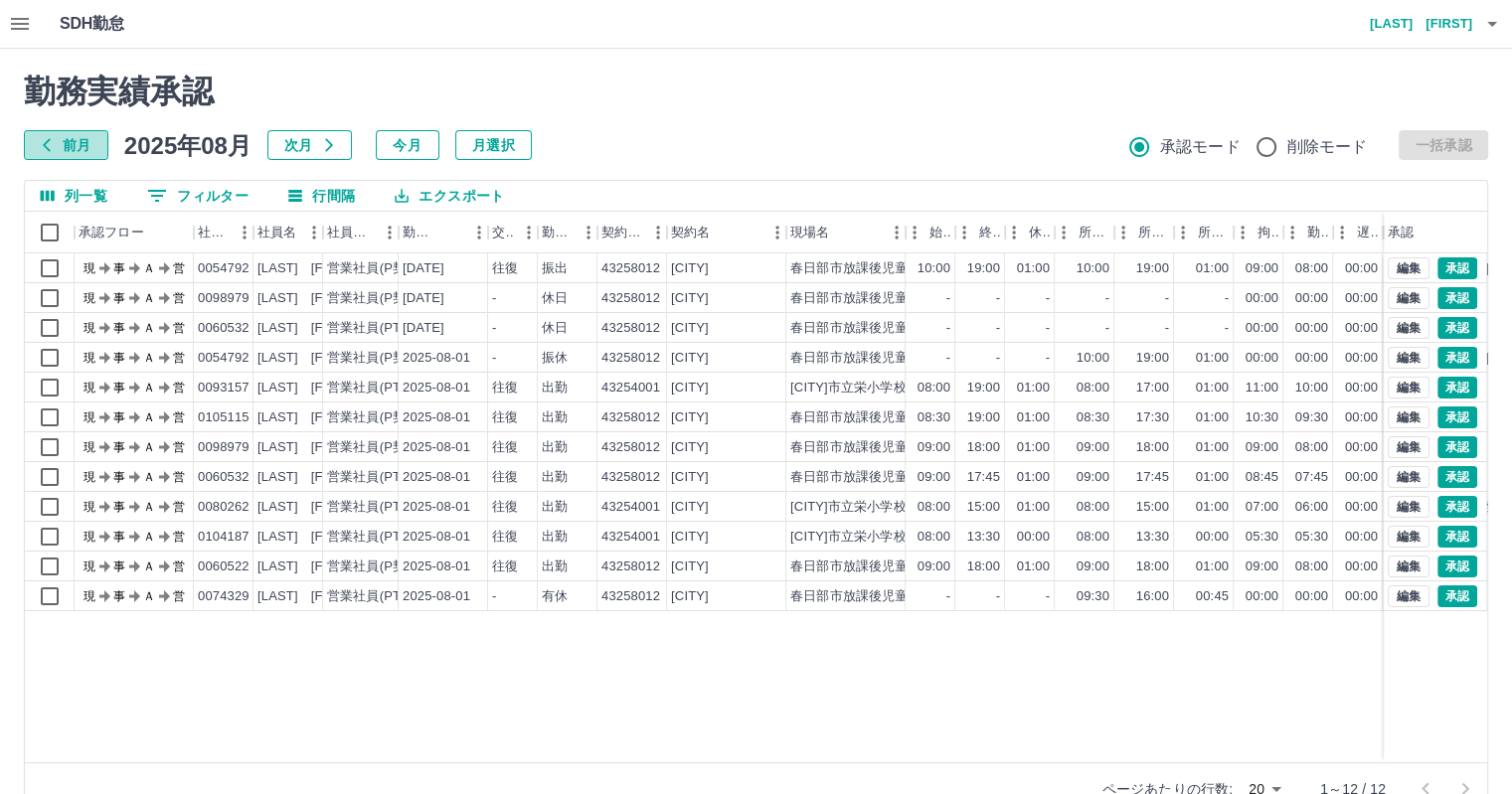 click on "前月" at bounding box center (66, 145) 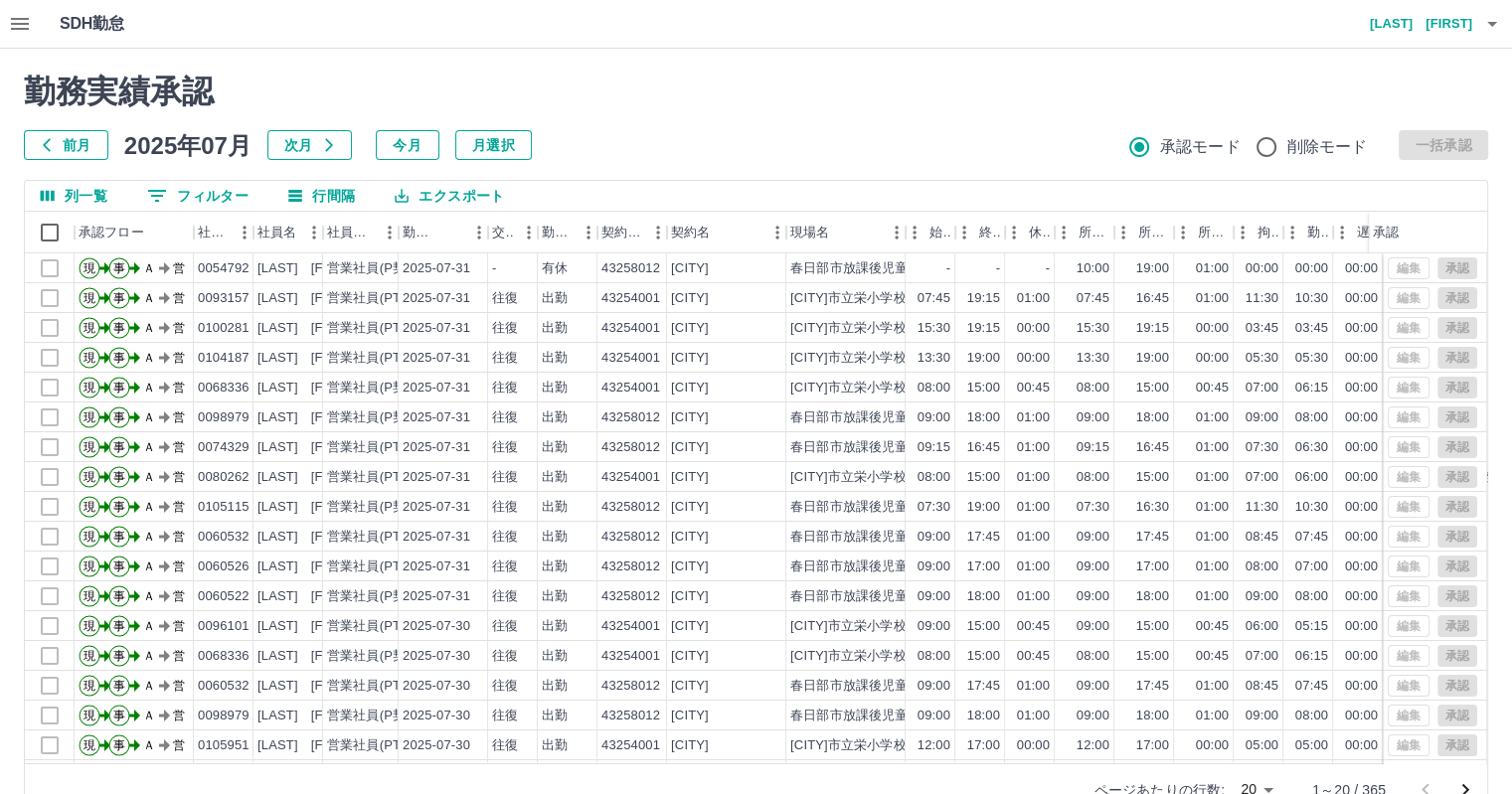 click on "0 フィルター" at bounding box center (198, 196) 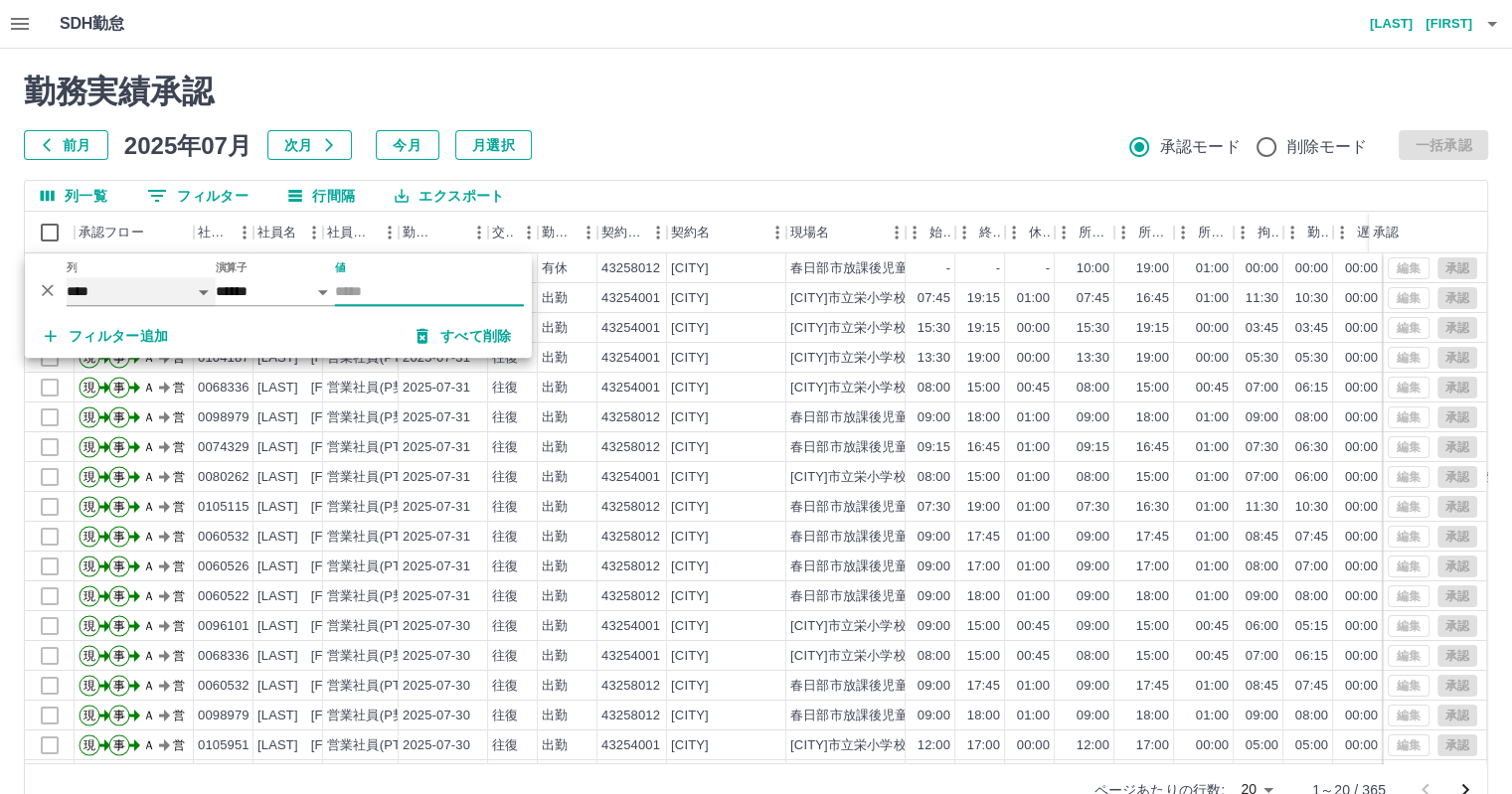 click on "**** *** **** *** *** **** ***** *** *** ** ** ** **** **** **** ** ** *** **** *****" at bounding box center (141, 291) 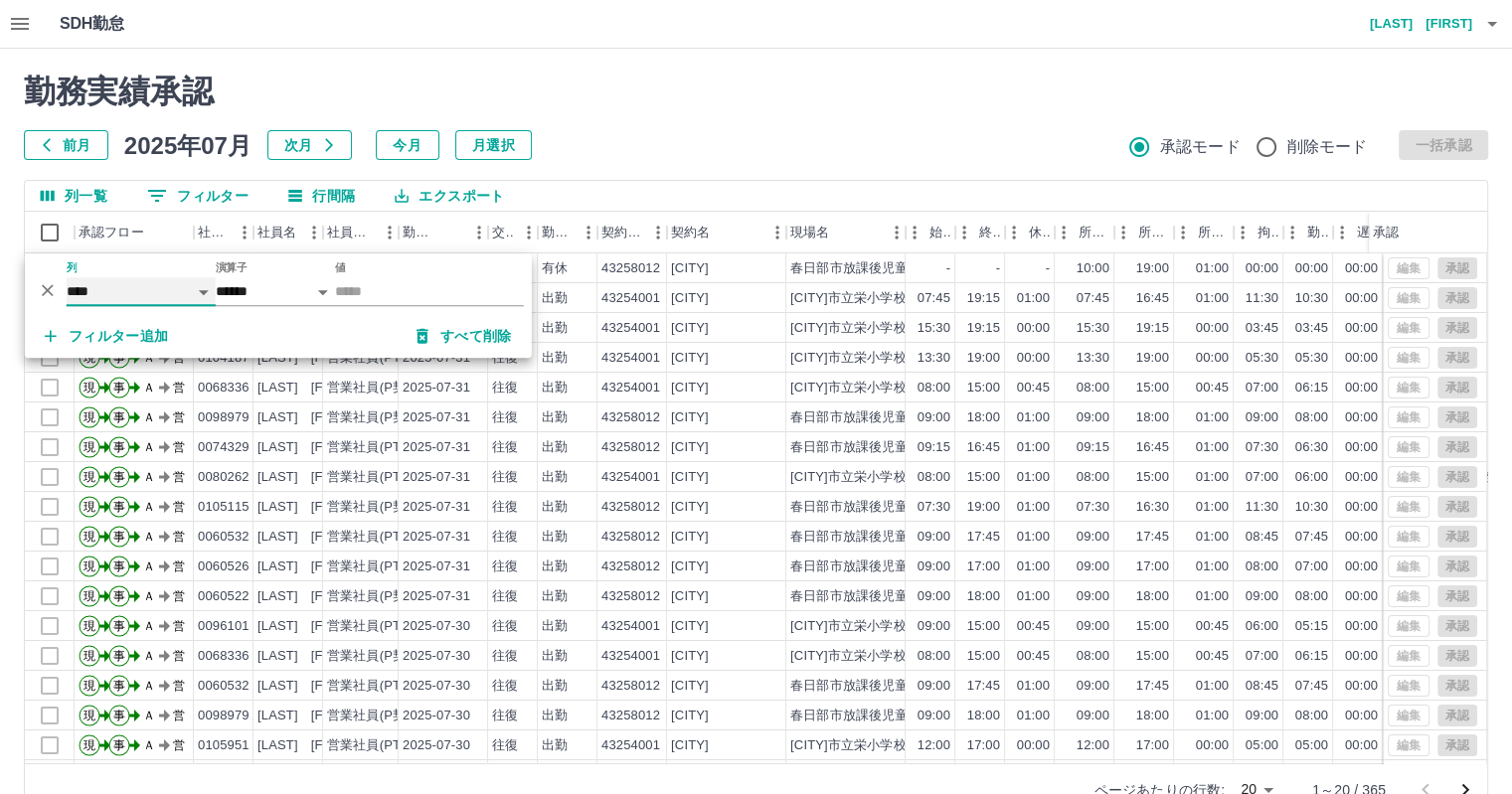 click on "**** *** **** *** *** **** ***** *** *** ** ** ** **** **** **** ** ** *** **** *****" at bounding box center [141, 291] 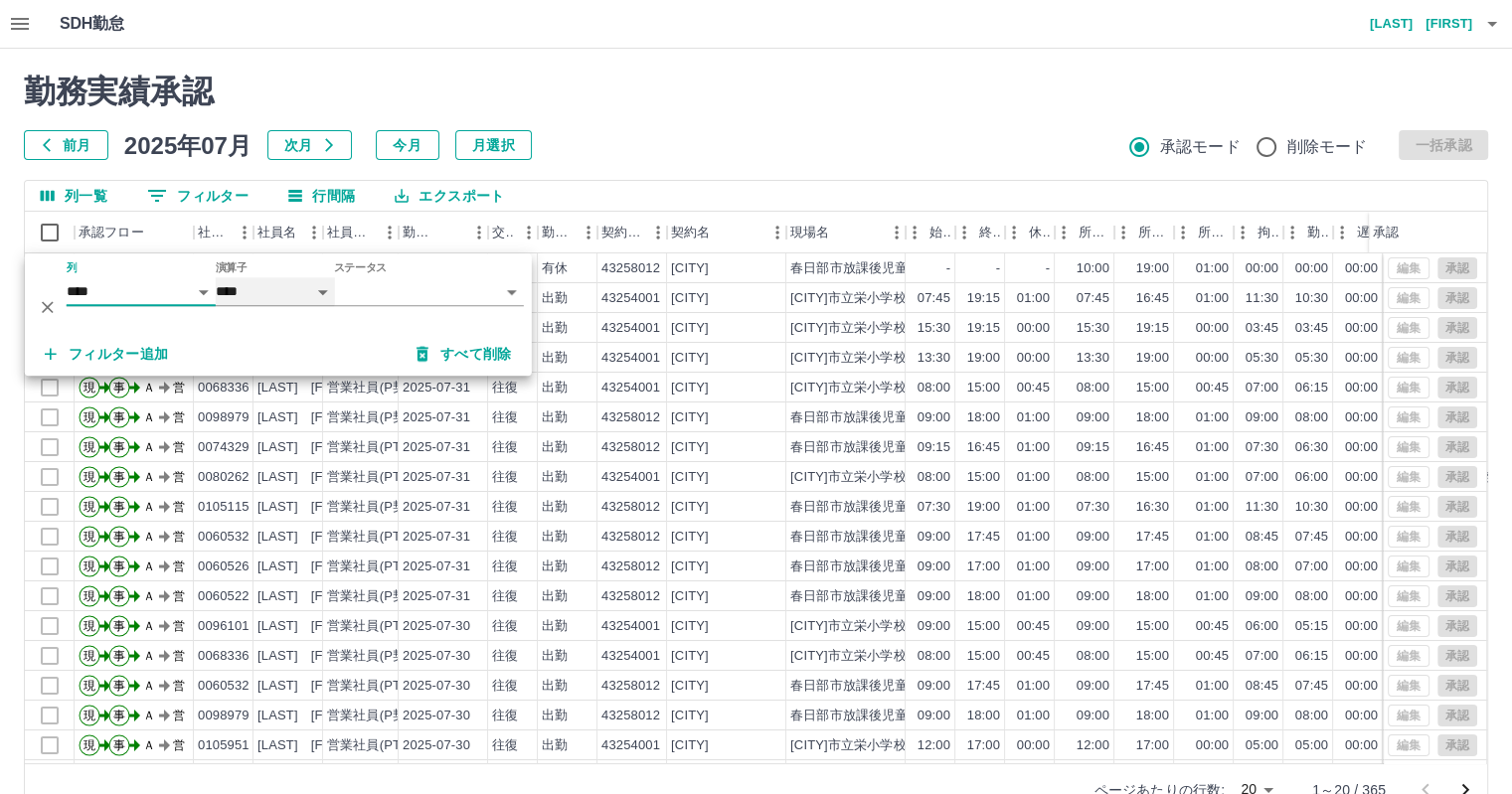 click on "**** ******" at bounding box center [275, 291] 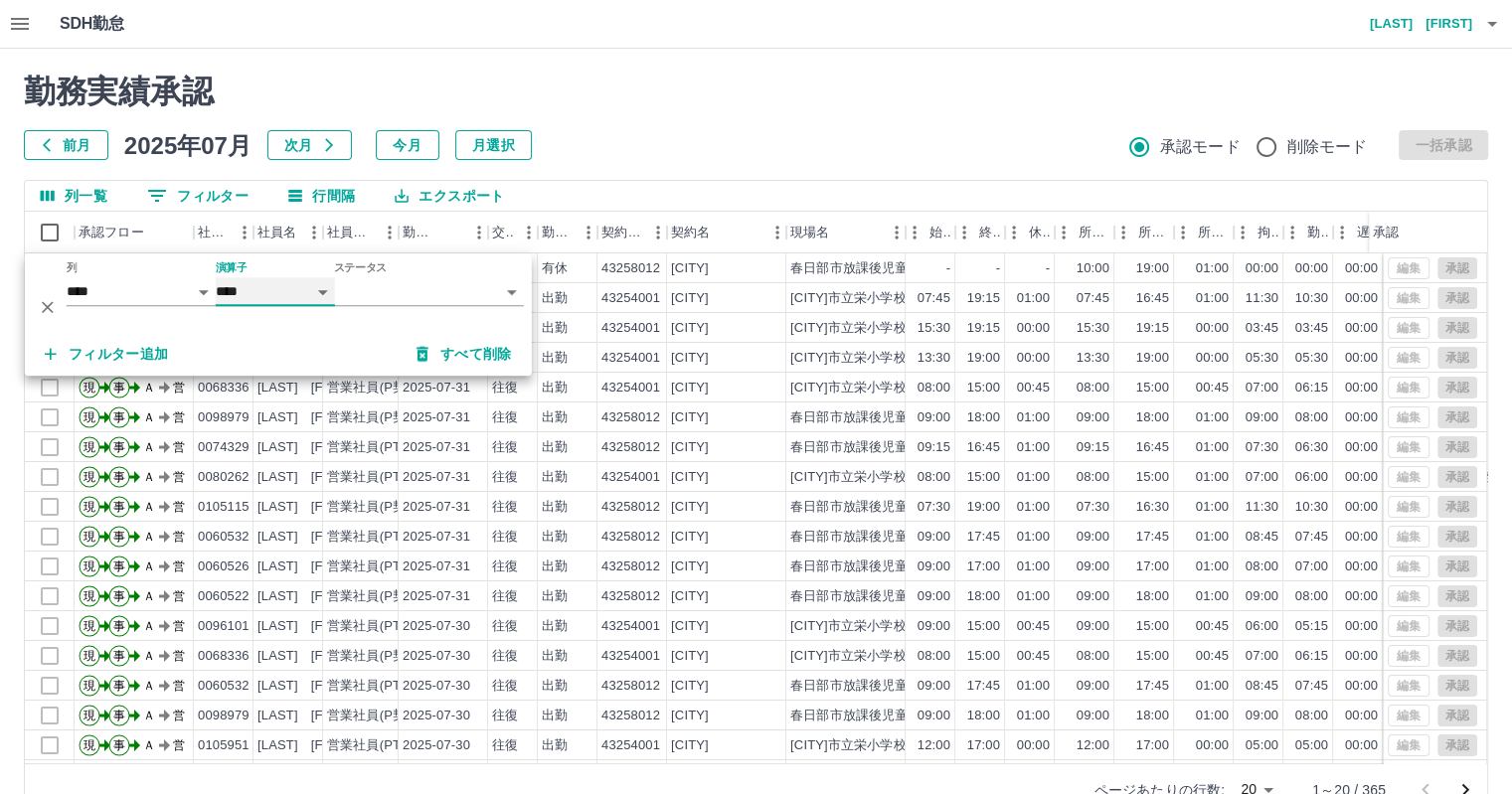click on "**** ******" at bounding box center [275, 291] 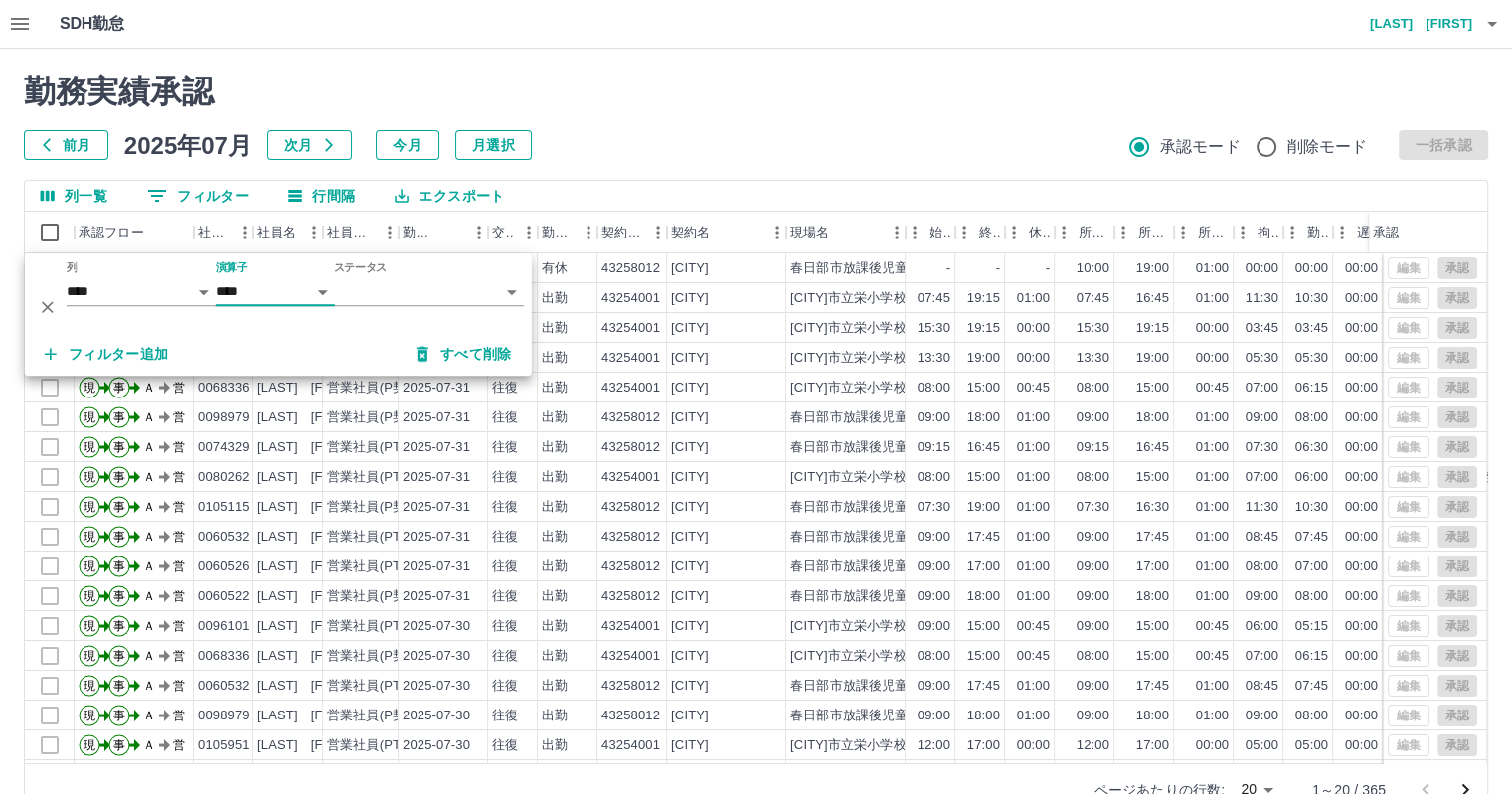 click on "勤務実績承認 前月 2025年07月 次月 今月 月選択 承認モード 削除モード 一括承認" at bounding box center [756, 116] 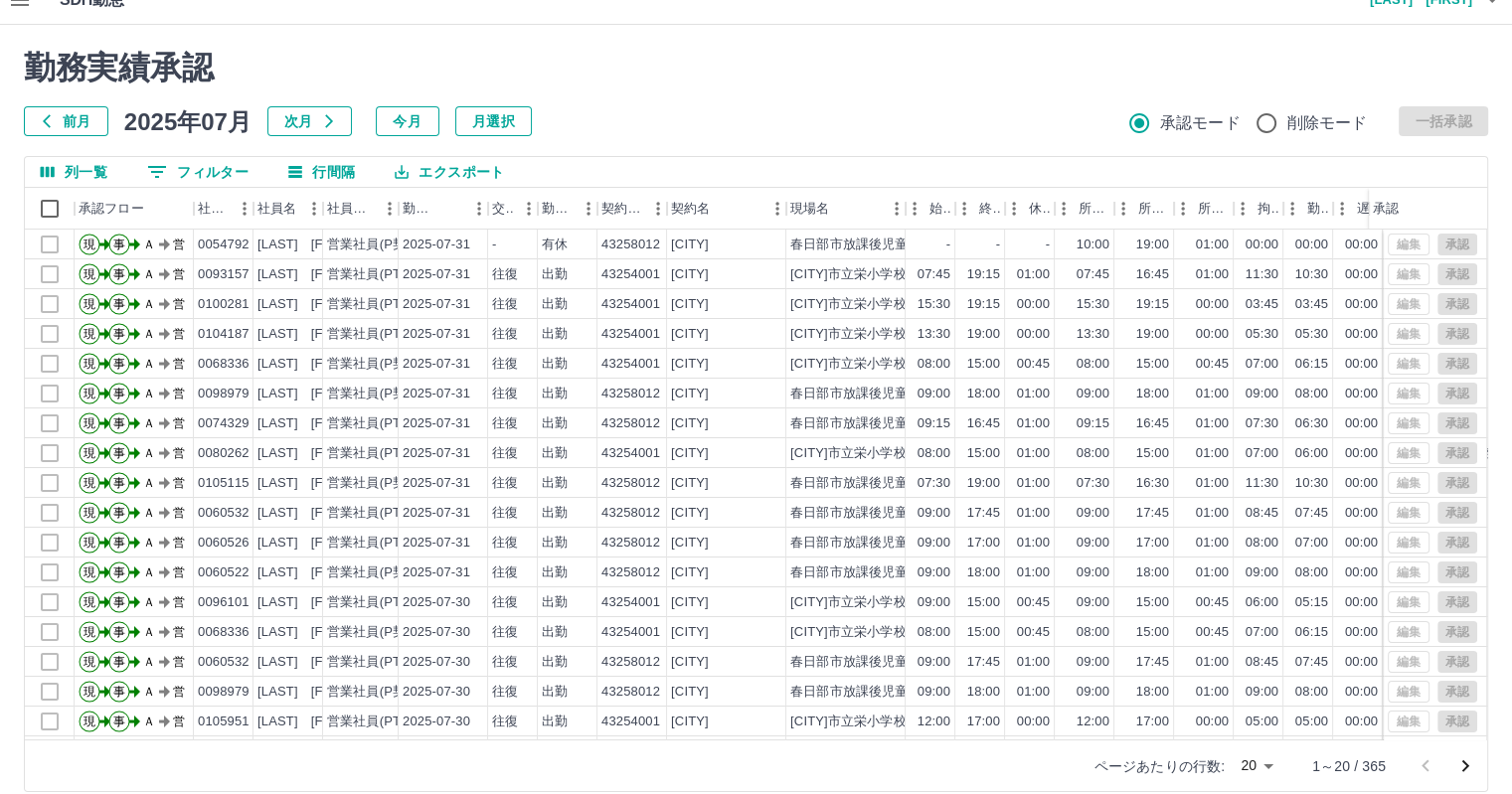 scroll, scrollTop: 46, scrollLeft: 0, axis: vertical 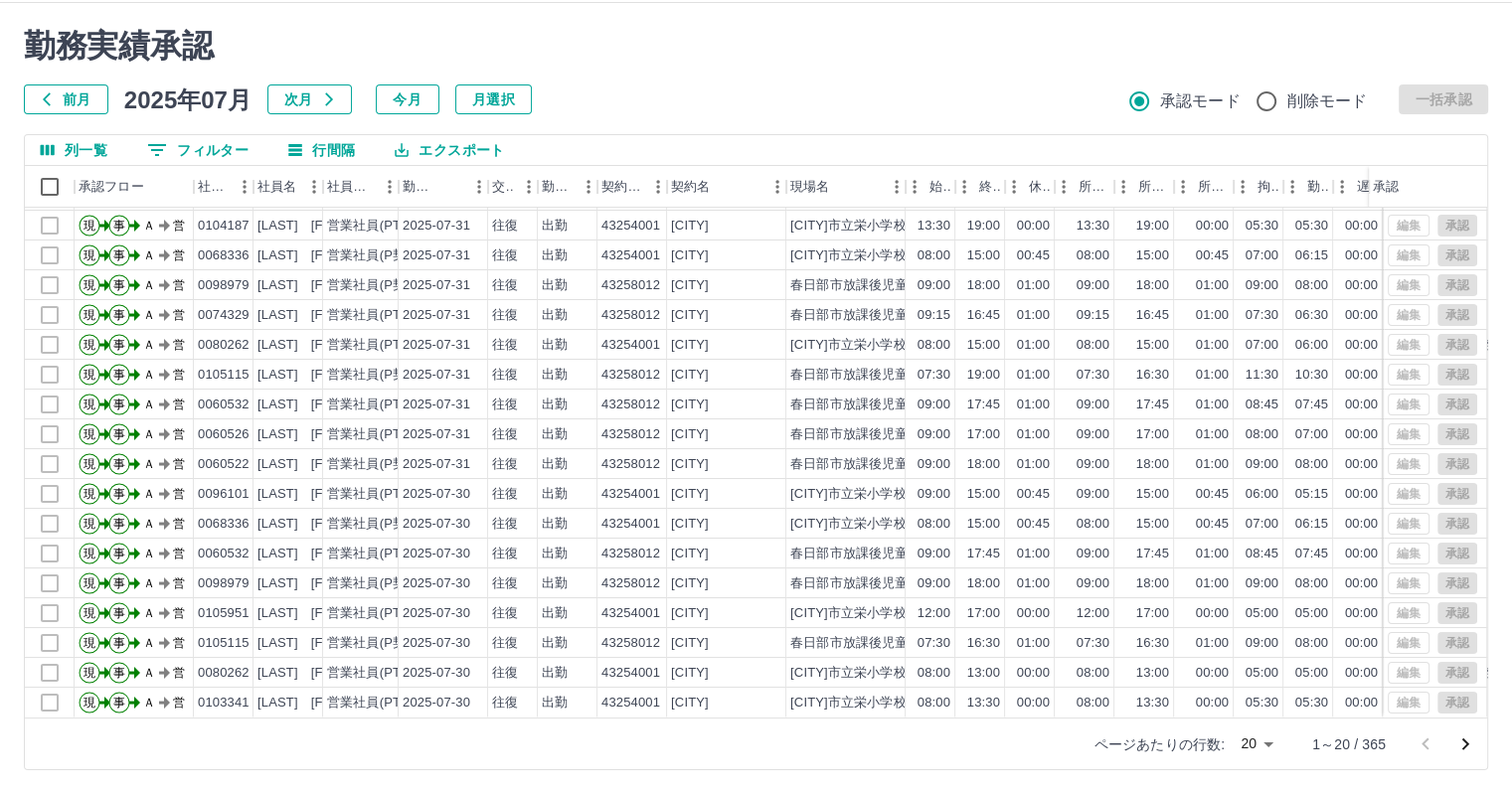 click on "SDH勤怠 [LAST]　[FIRST] 勤務実績承認 前月 [YEAR]年[MONTH]月 次月 今月 月選択 承認モード 削除モード 一括承認 列一覧 0 フィルター 行間隔 エクスポート 承認フロー 社員番号 社員名 社員区分 勤務日 交通費 勤務区分 契約コード 契約名 現場名 始業 終業 休憩 所定開始 所定終業 所定休憩 拘束 勤務 遅刻等 コメント ステータス 承認 現 事 Ａ 営 [NUMBER] [LAST]　[FIRST] 営業社員(PT契約) [DATE] 往復 出勤 [NUMBER] [CITY] [CITY]市立栄小学校 [TIME] [TIME] [TIME] [TIME] [TIME] [TIME] [TIME] [TIME] [TIME] AM承認待 現 事 Ａ 営 [NUMBER] [LAST]　[FIRST] 営業社員(PT契約) [DATE] 往復 出勤 [NUMBER] [CITY] [CITY]市立栄小学校 [TIME] [TIME]" at bounding box center [756, 374] 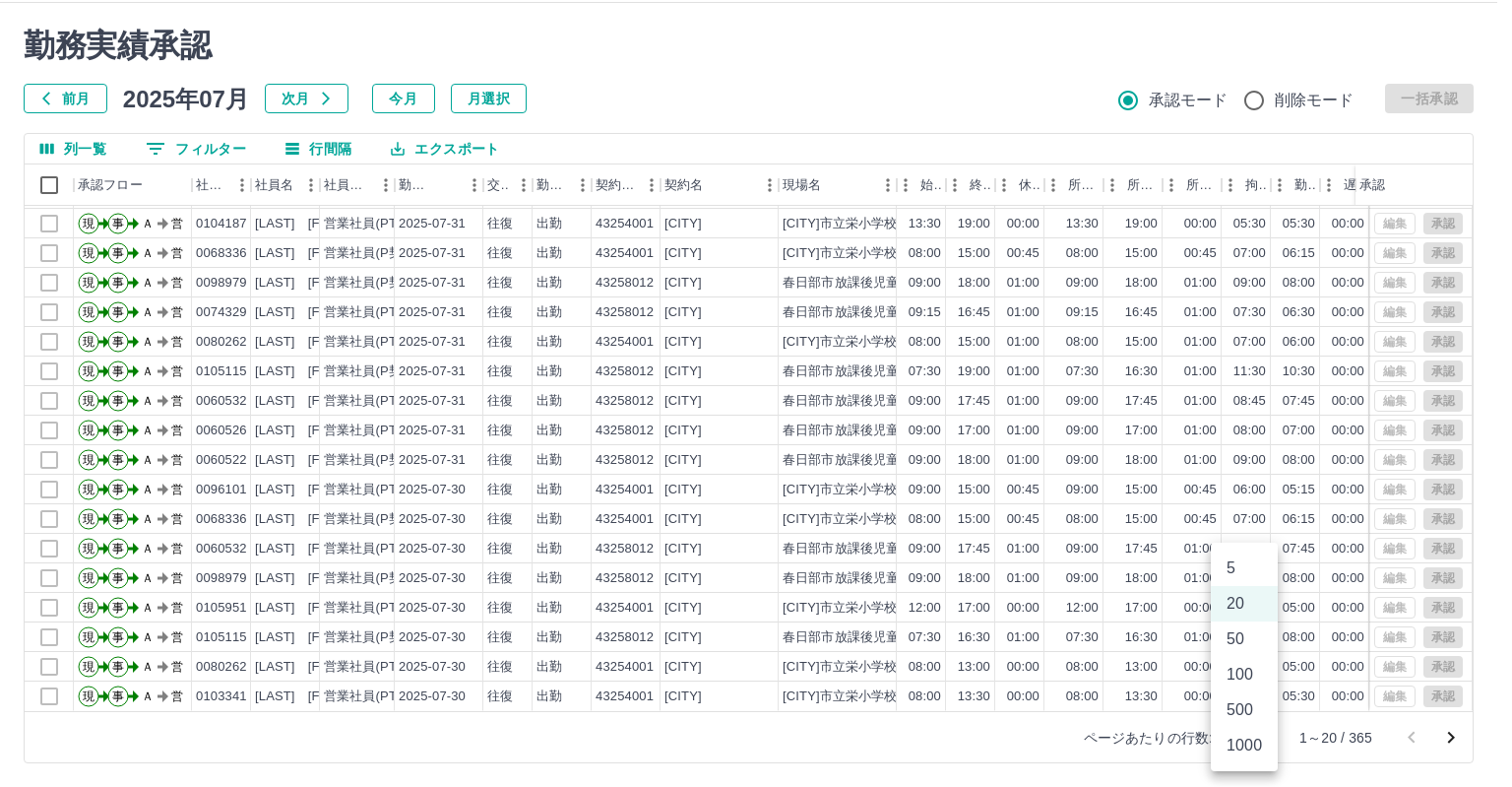 click on "1000" at bounding box center (1244, 746) 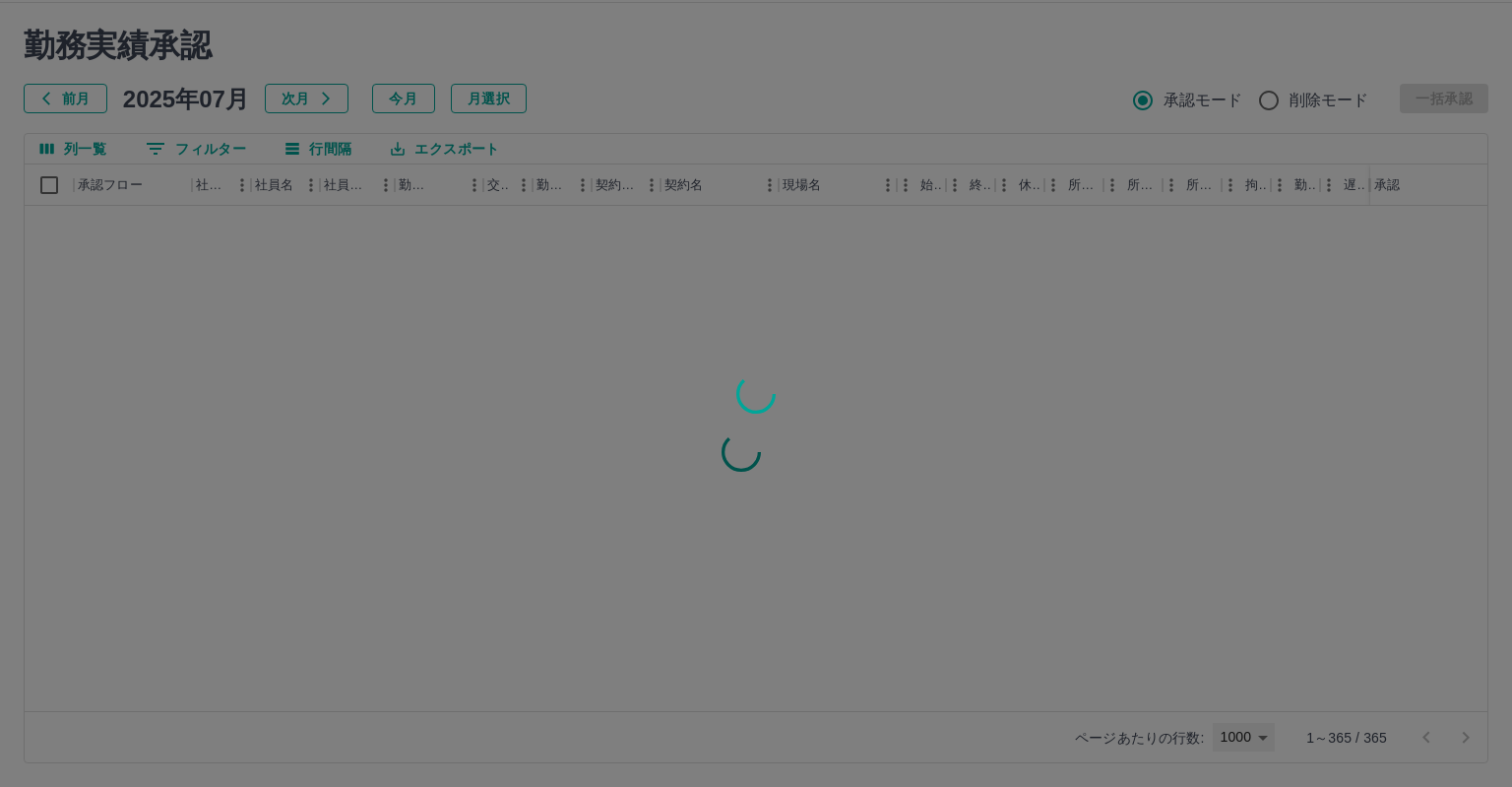 type on "****" 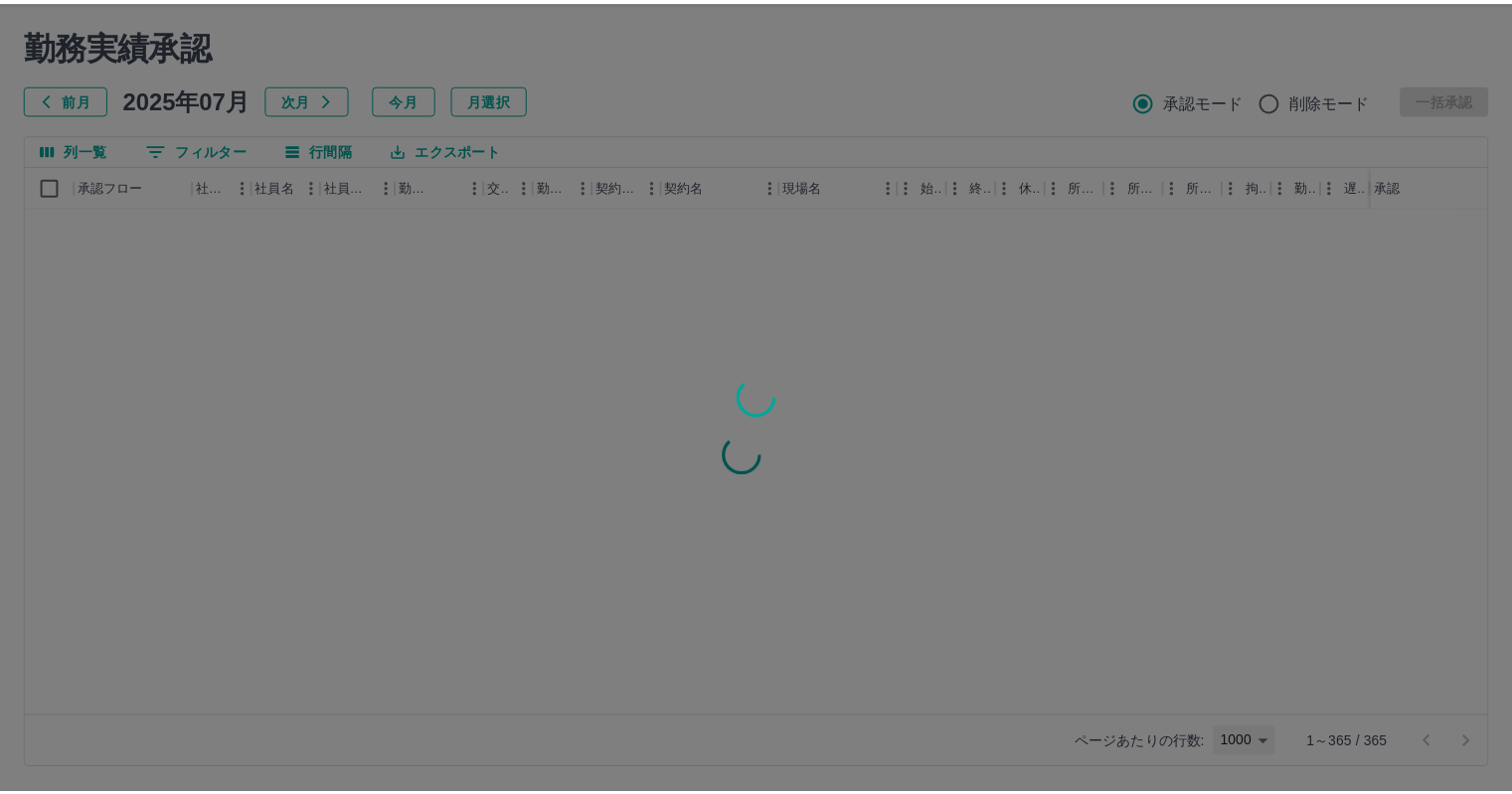 scroll, scrollTop: 0, scrollLeft: 0, axis: both 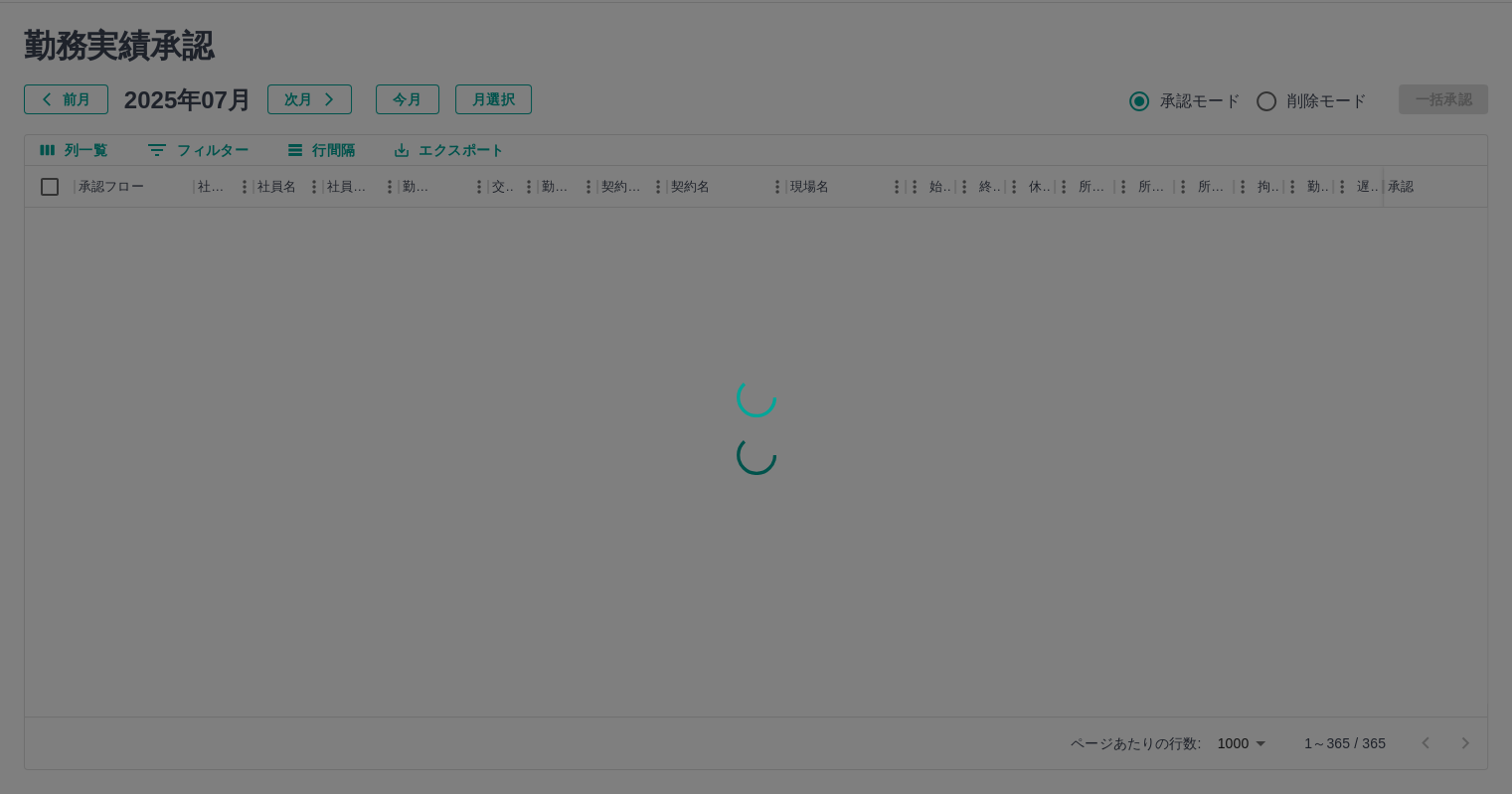click at bounding box center (756, 397) 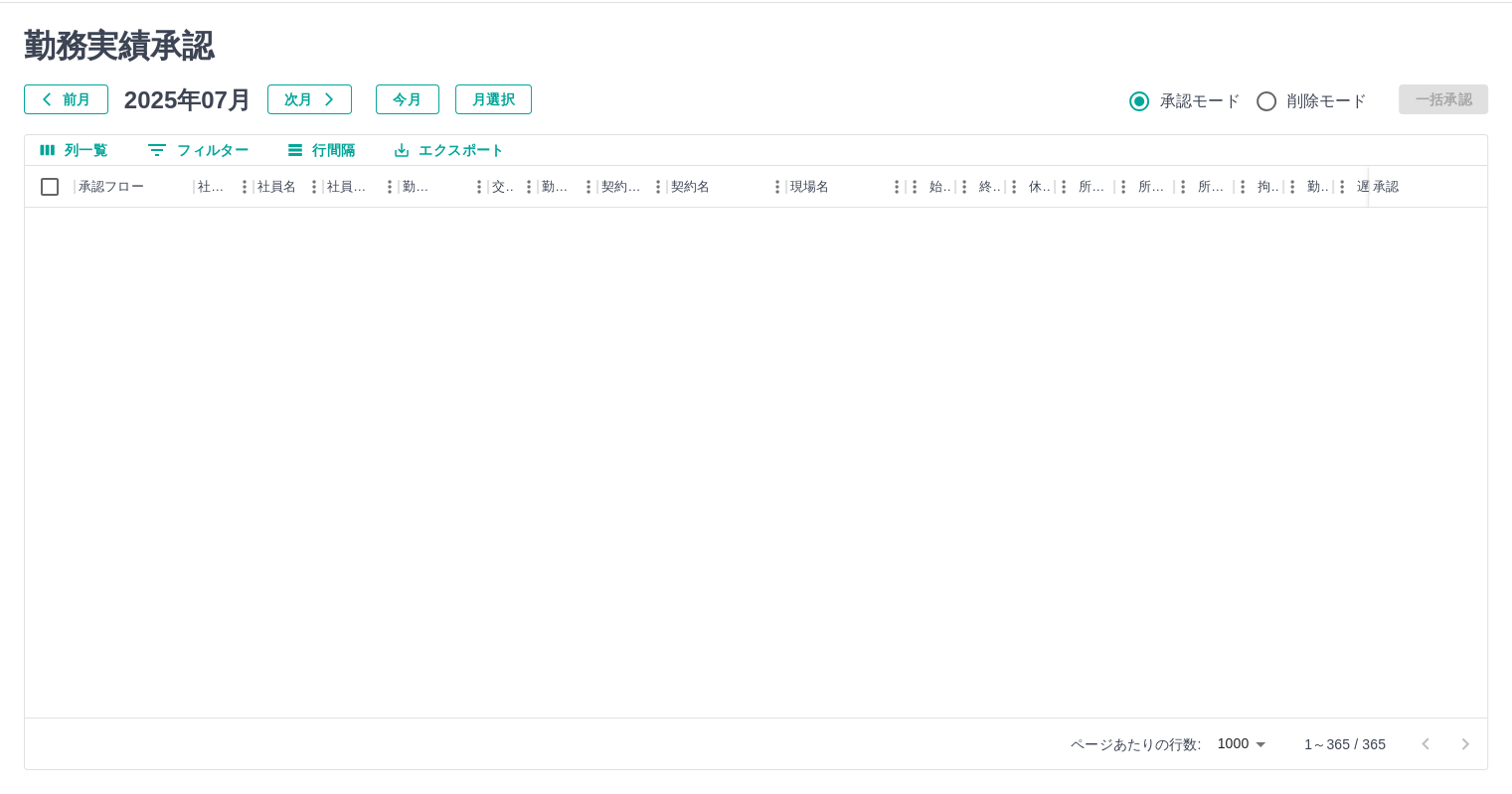 scroll, scrollTop: 0, scrollLeft: 0, axis: both 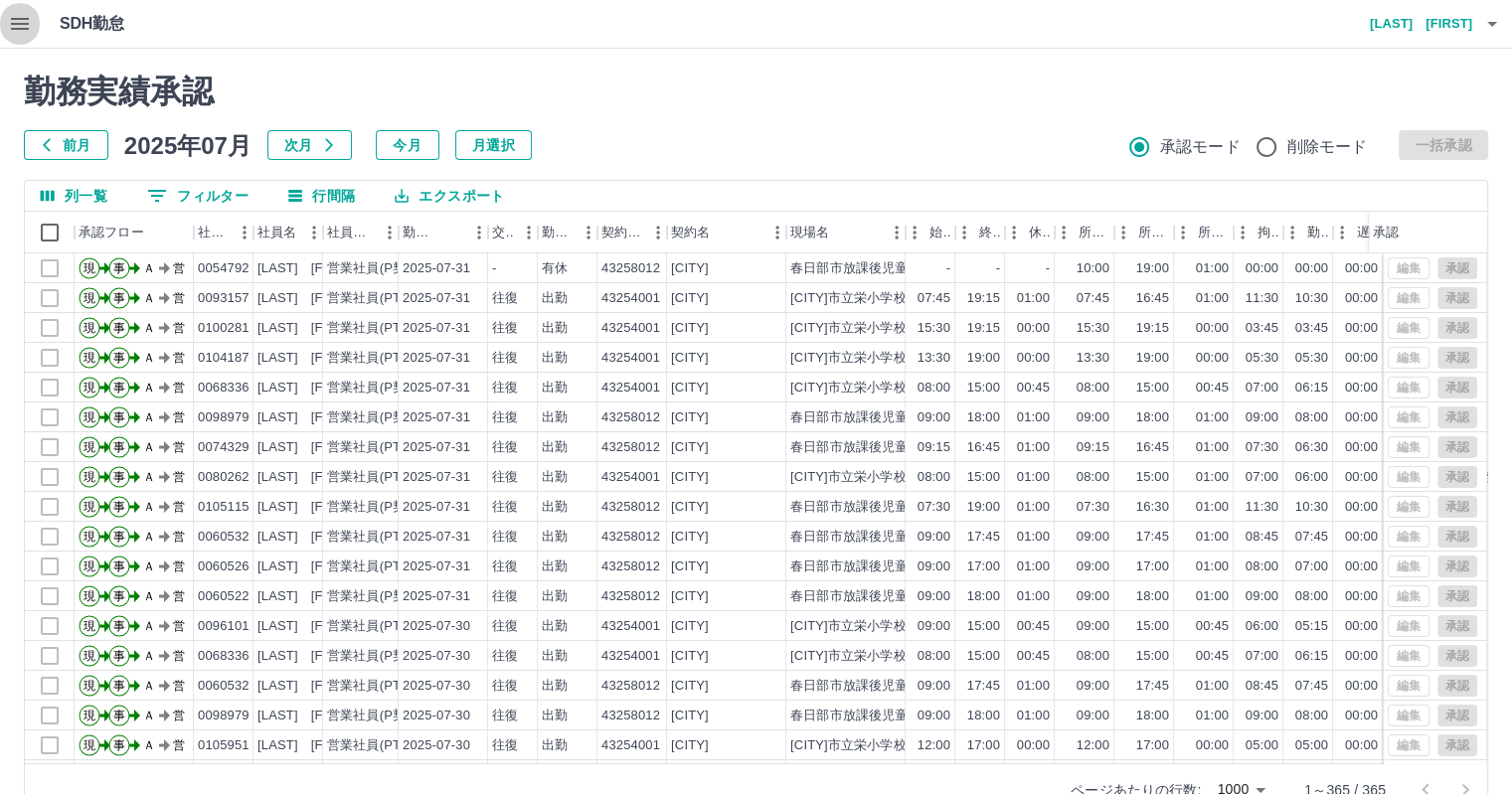 click 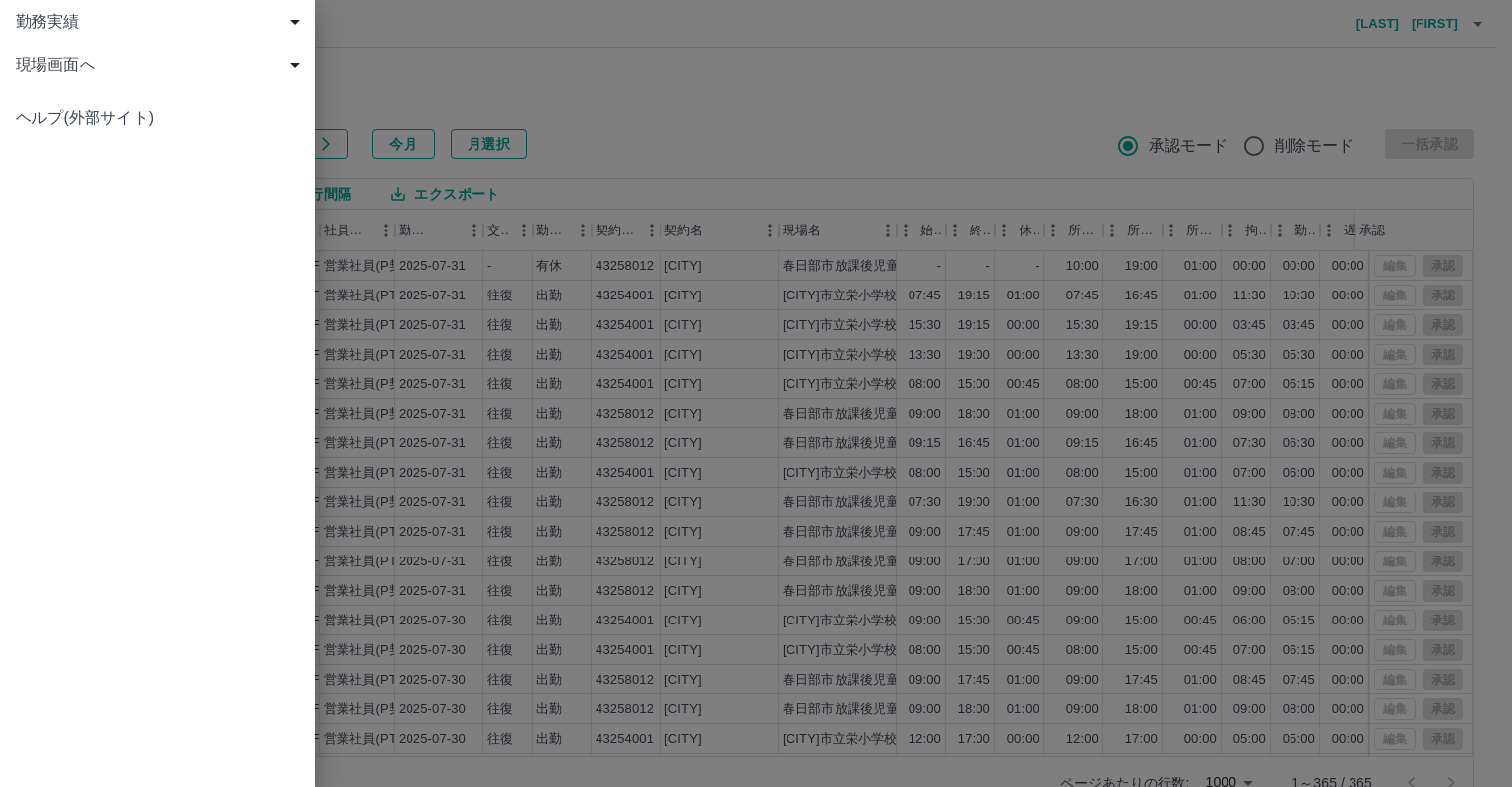 click on "現場画面へ" at bounding box center (161, 65) 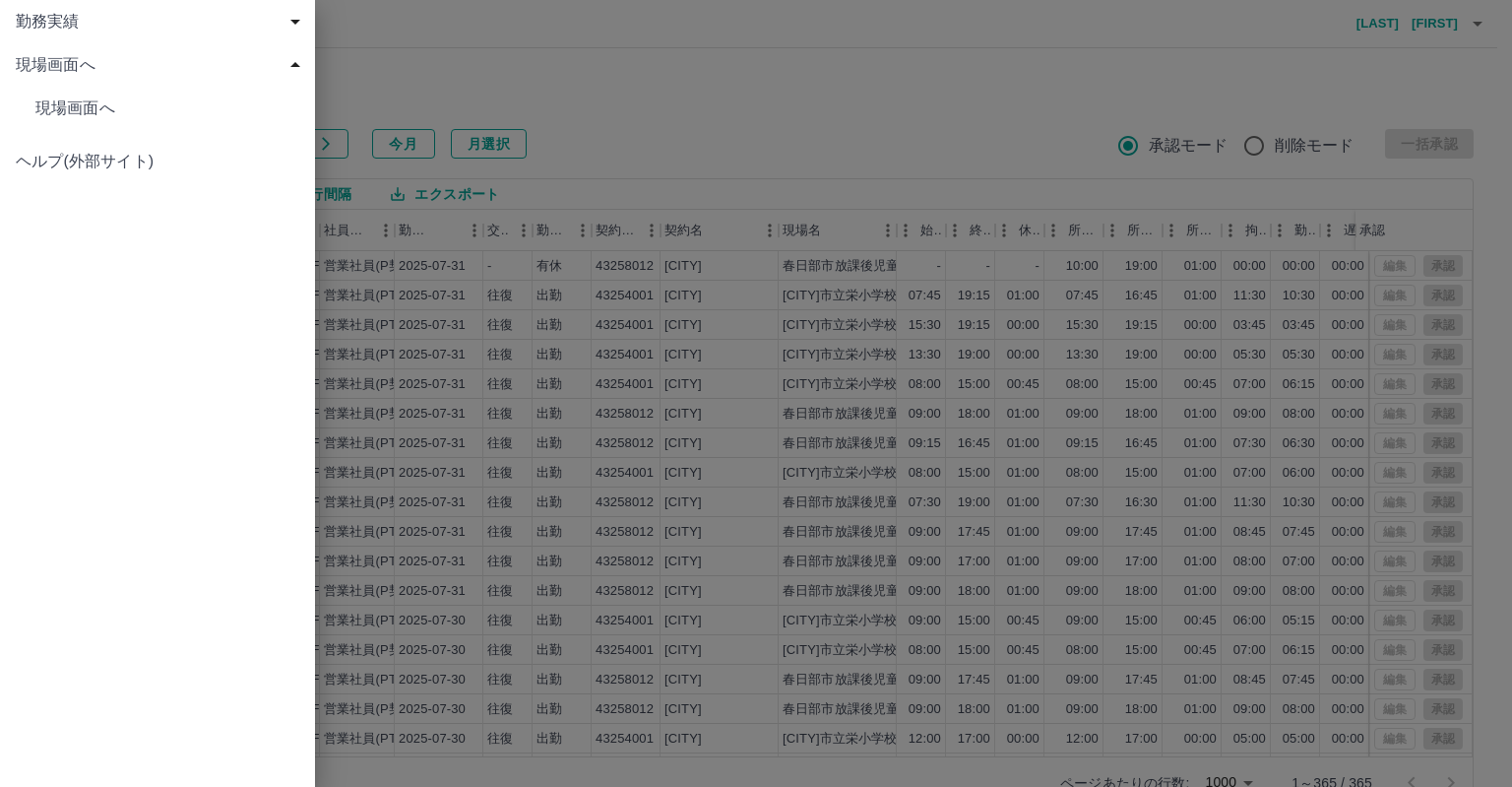 click on "現場画面へ" at bounding box center [158, 108] 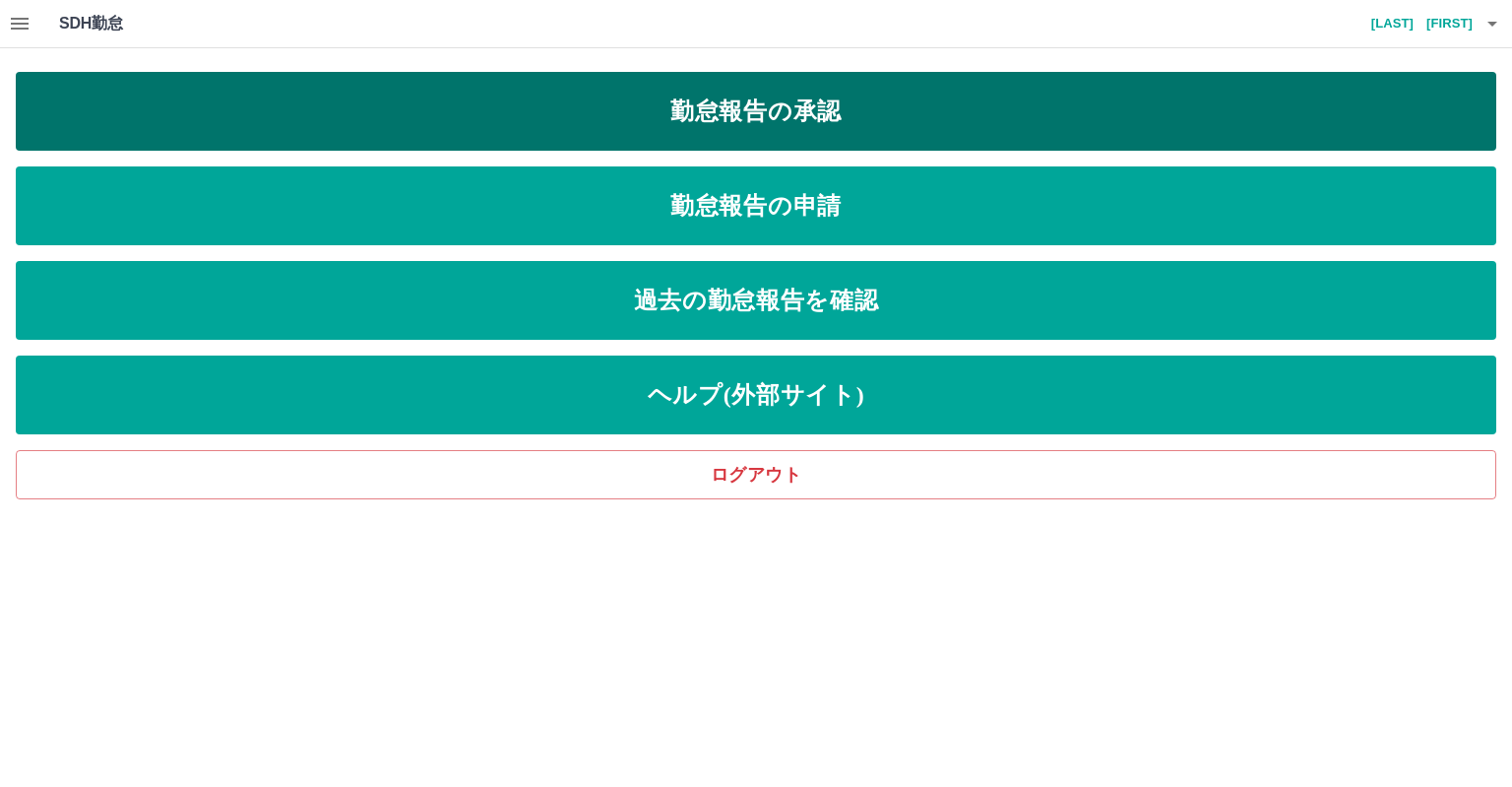 click on "勤怠報告の承認" at bounding box center (756, 111) 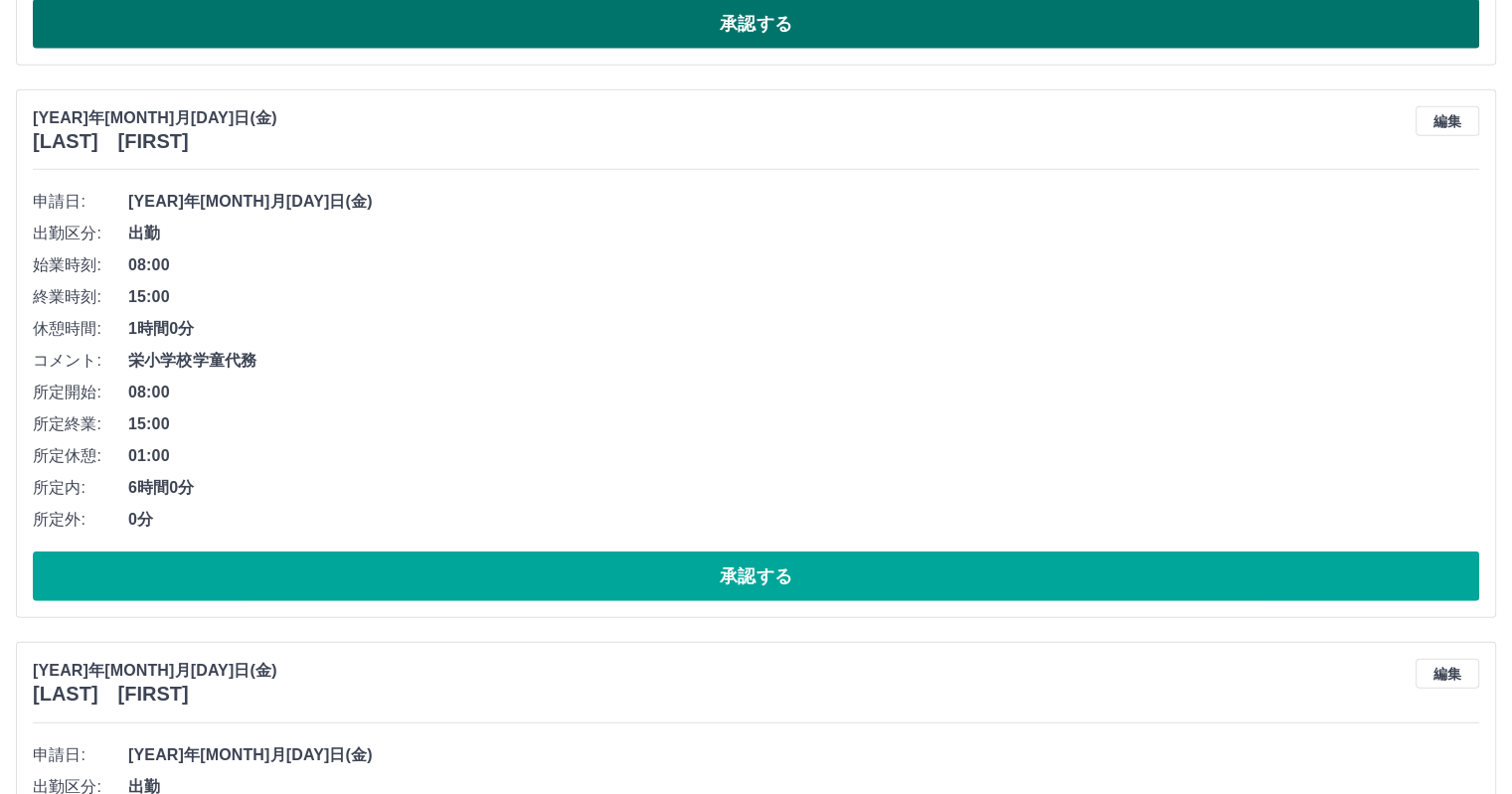 scroll, scrollTop: 4907, scrollLeft: 0, axis: vertical 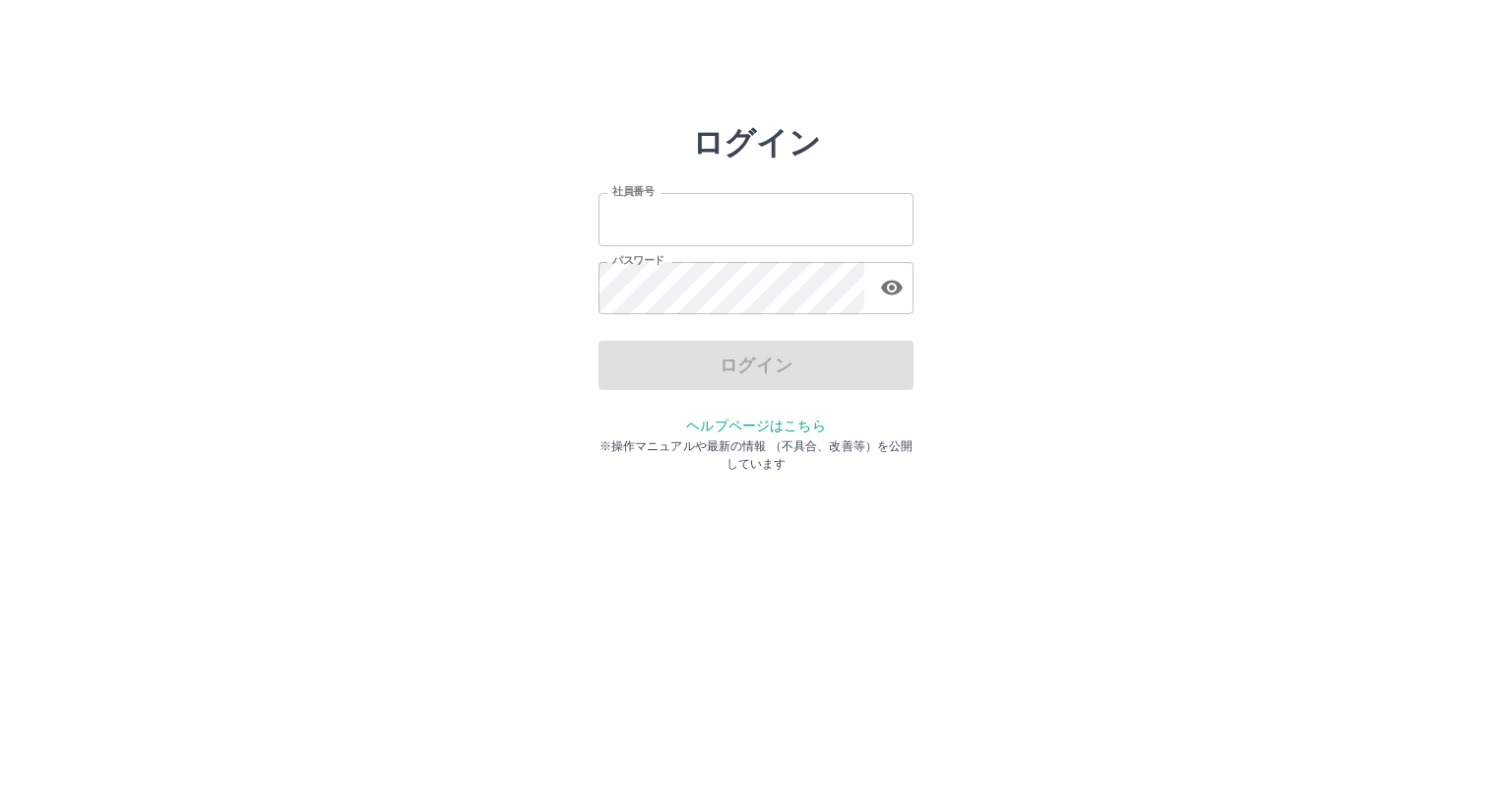 type on "*******" 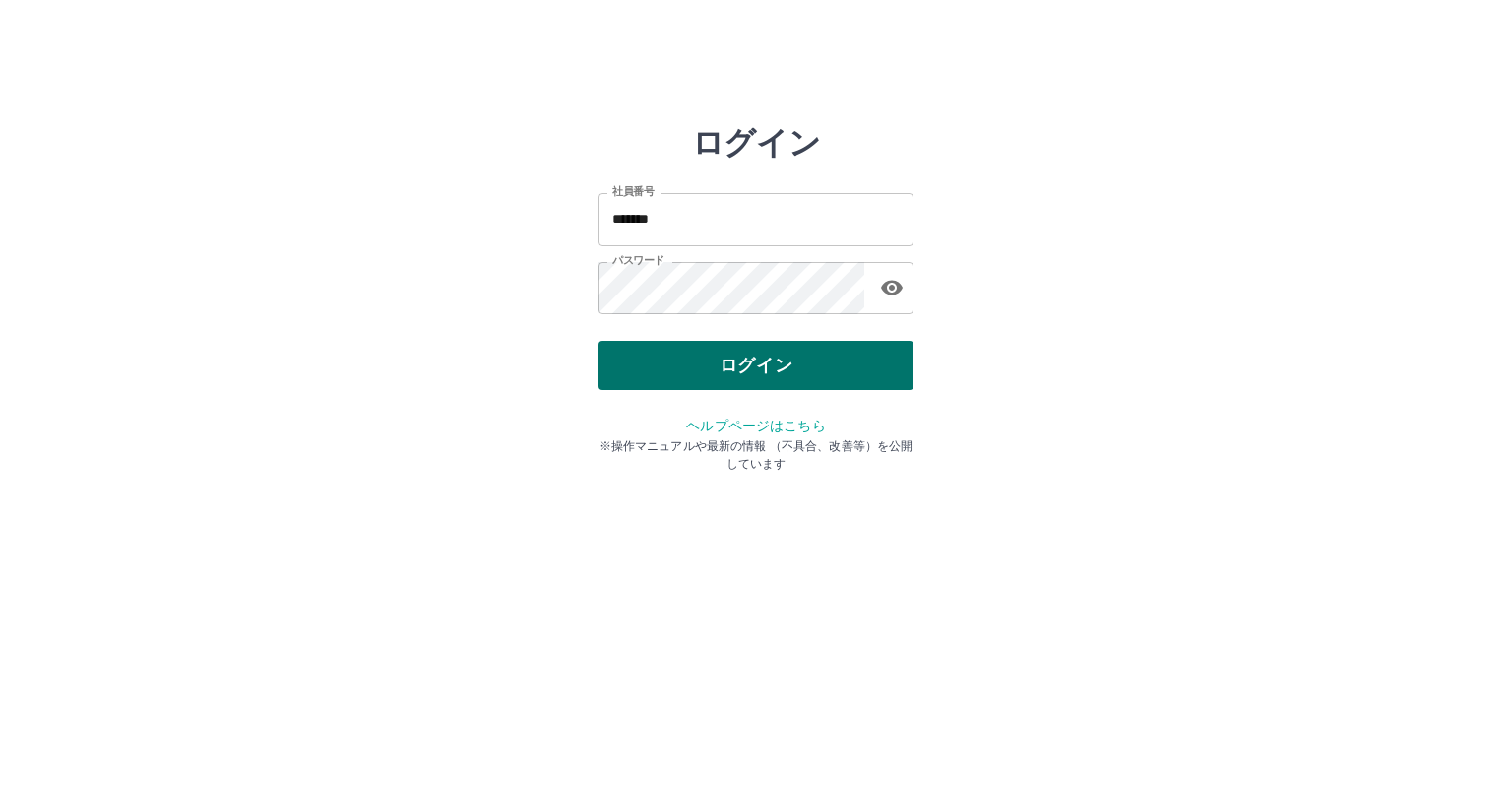 click on "ログイン" at bounding box center (756, 365) 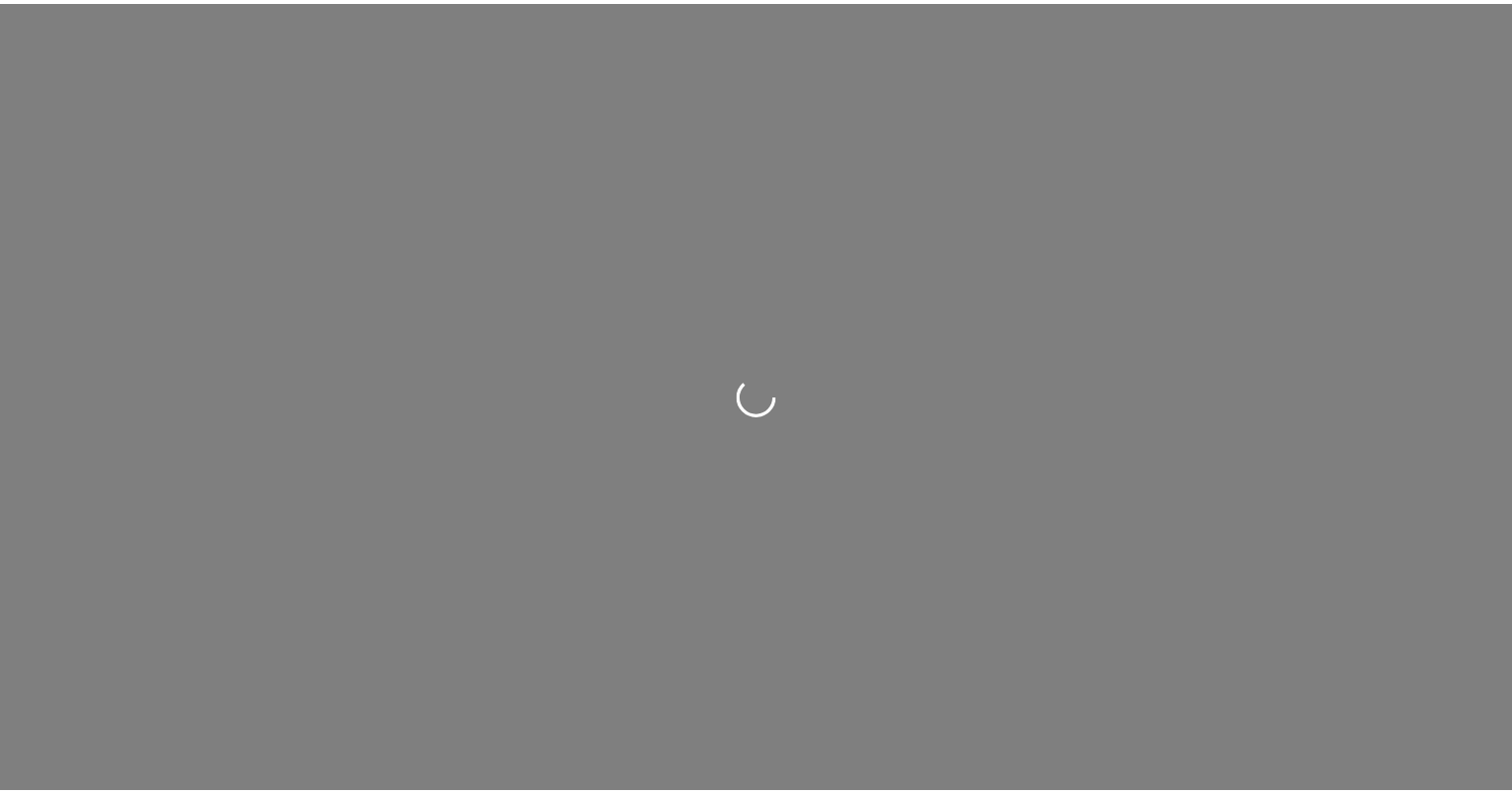 scroll, scrollTop: 0, scrollLeft: 0, axis: both 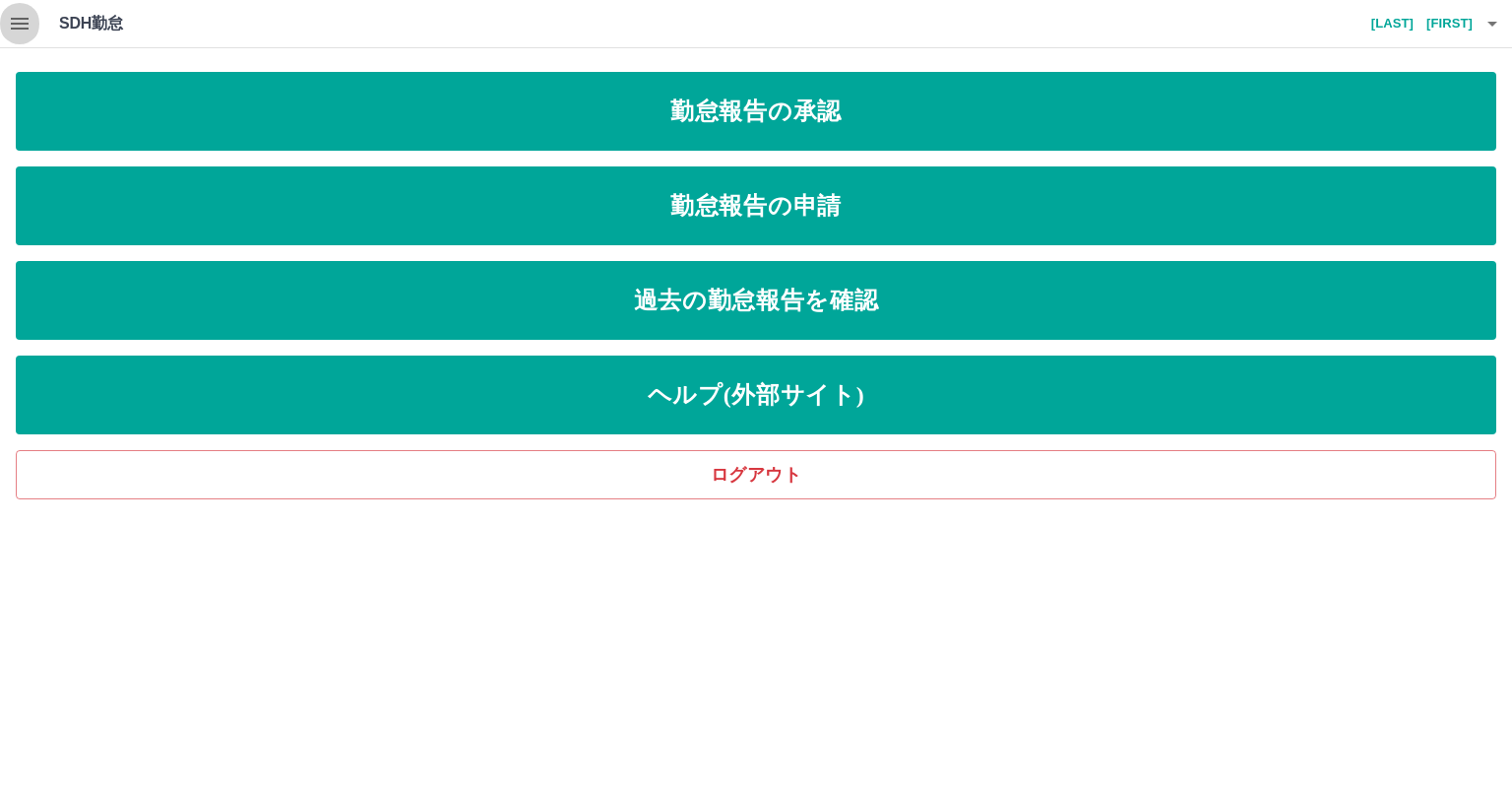 click at bounding box center (20, 24) 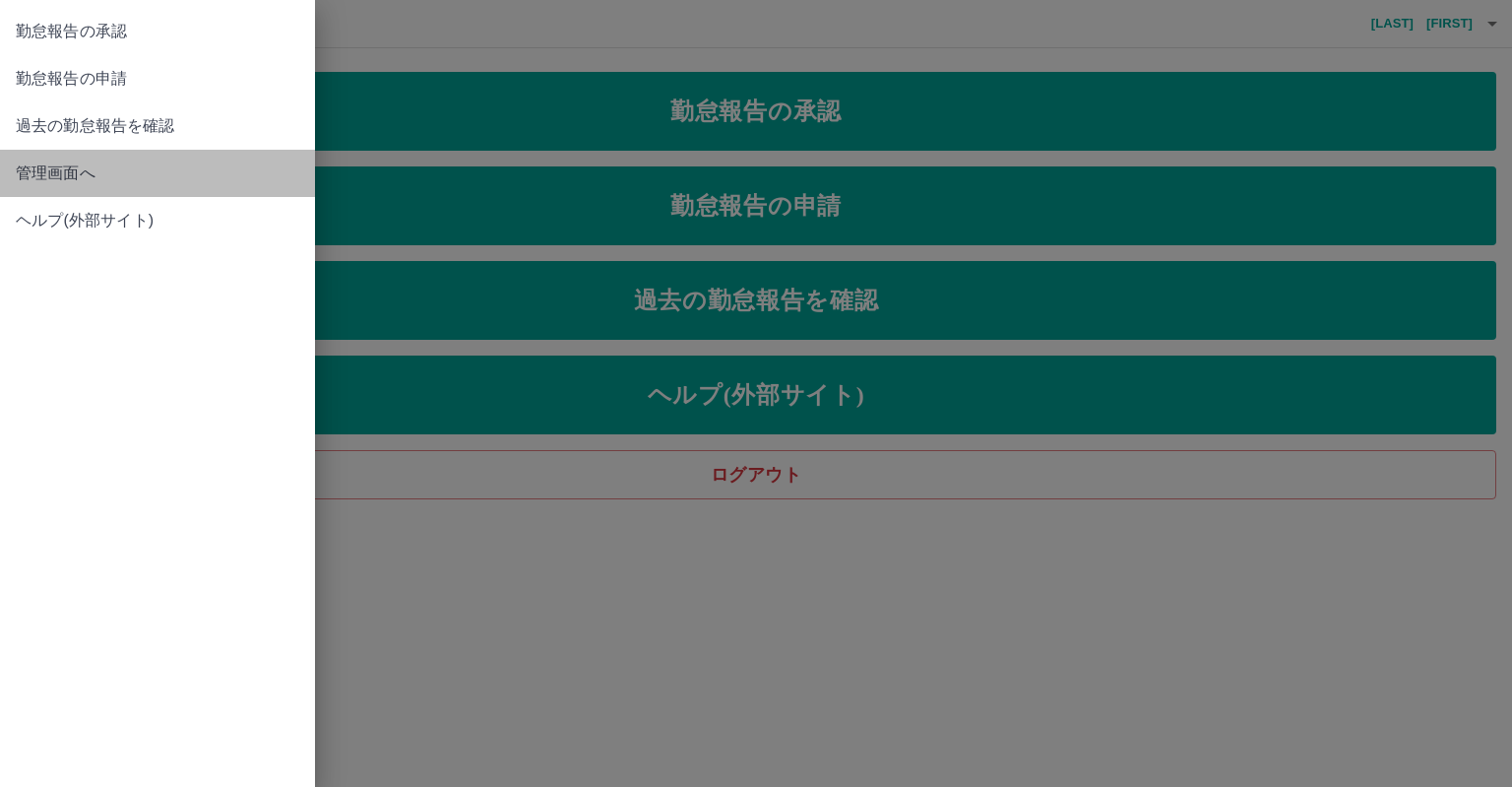 click on "管理画面へ" at bounding box center (158, 173) 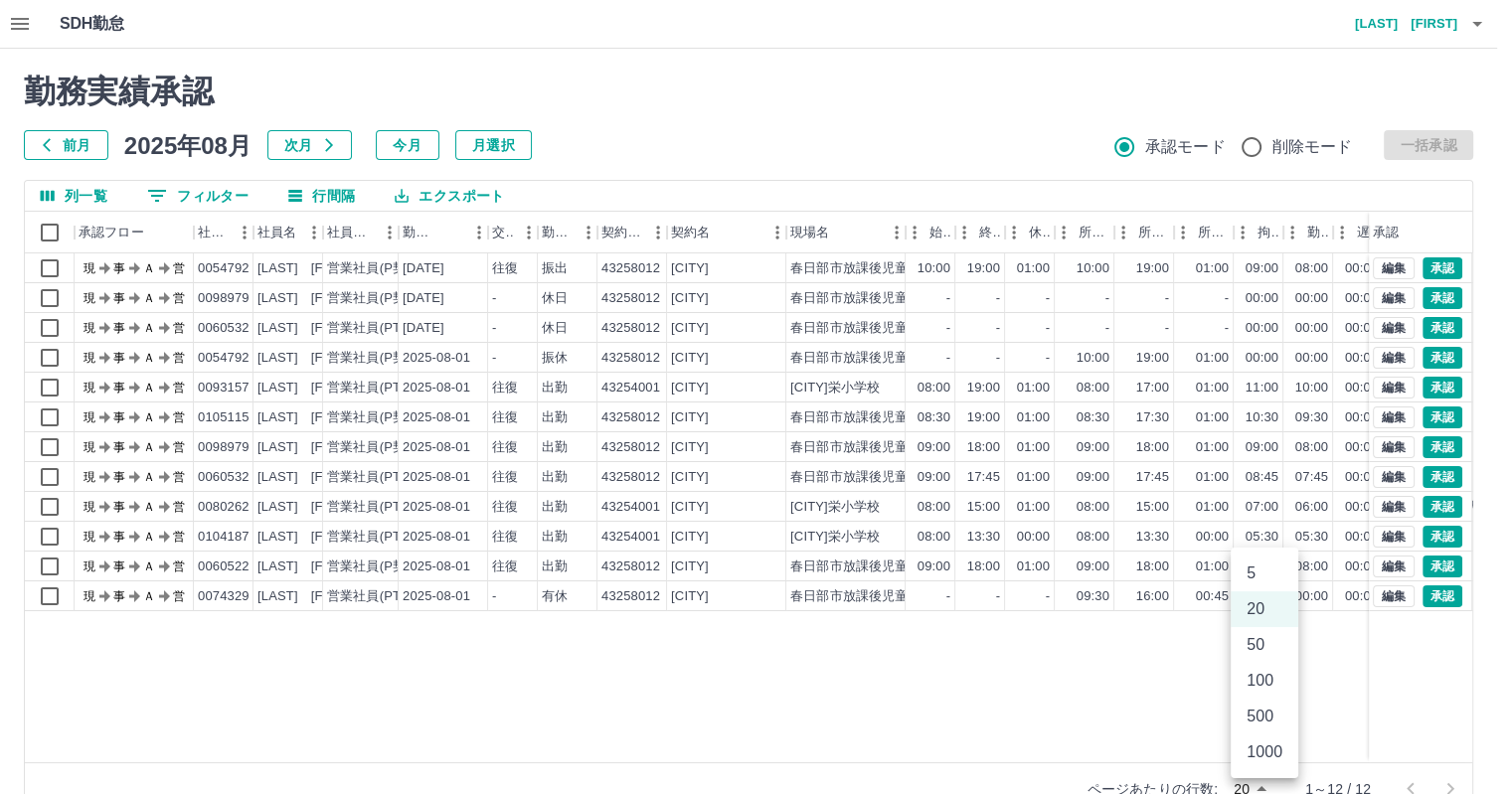 click on "SDH勤怠 田中　涼太 勤務実績承認 前月 2025年08月 次月 今月 月選択 承認モード 削除モード 一括承認 列一覧 0 フィルター 行間隔 エクスポート 承認フロー 社員番号 社員名 社員区分 勤務日 交通費 勤務区分 契約コード 契約名 現場名 始業 終業 休憩 所定開始 所定終業 所定休憩 拘束 勤務 遅刻等 コメント ステータス 承認 現 事 Ａ 営 0054792 田中　涼太 営業社員(P契約) 2025-08-02 往復 振出 43258012 春日部市 春日部市放課後児童クラブ事務局 10:00 19:00 01:00 10:00 19:00 01:00 09:00 08:00 00:00 8月1日（金）分 現場責任者承認待 現 事 Ａ 営 0098979 土屋　美妃 営業社員(P契約) 2025-08-02  -  休日 43258012 春日部市 春日部市放課後児童クラブ事務局 - - - - - - 00:00 00:00 00:00 現場責任者承認待 現 事 Ａ 営 0060532 幡野　佳織 営業社員(PT契約) 2025-08-02  -  休日 43258012 春日部市 - - - - - - 00:00 00:00" at bounding box center (756, 419) 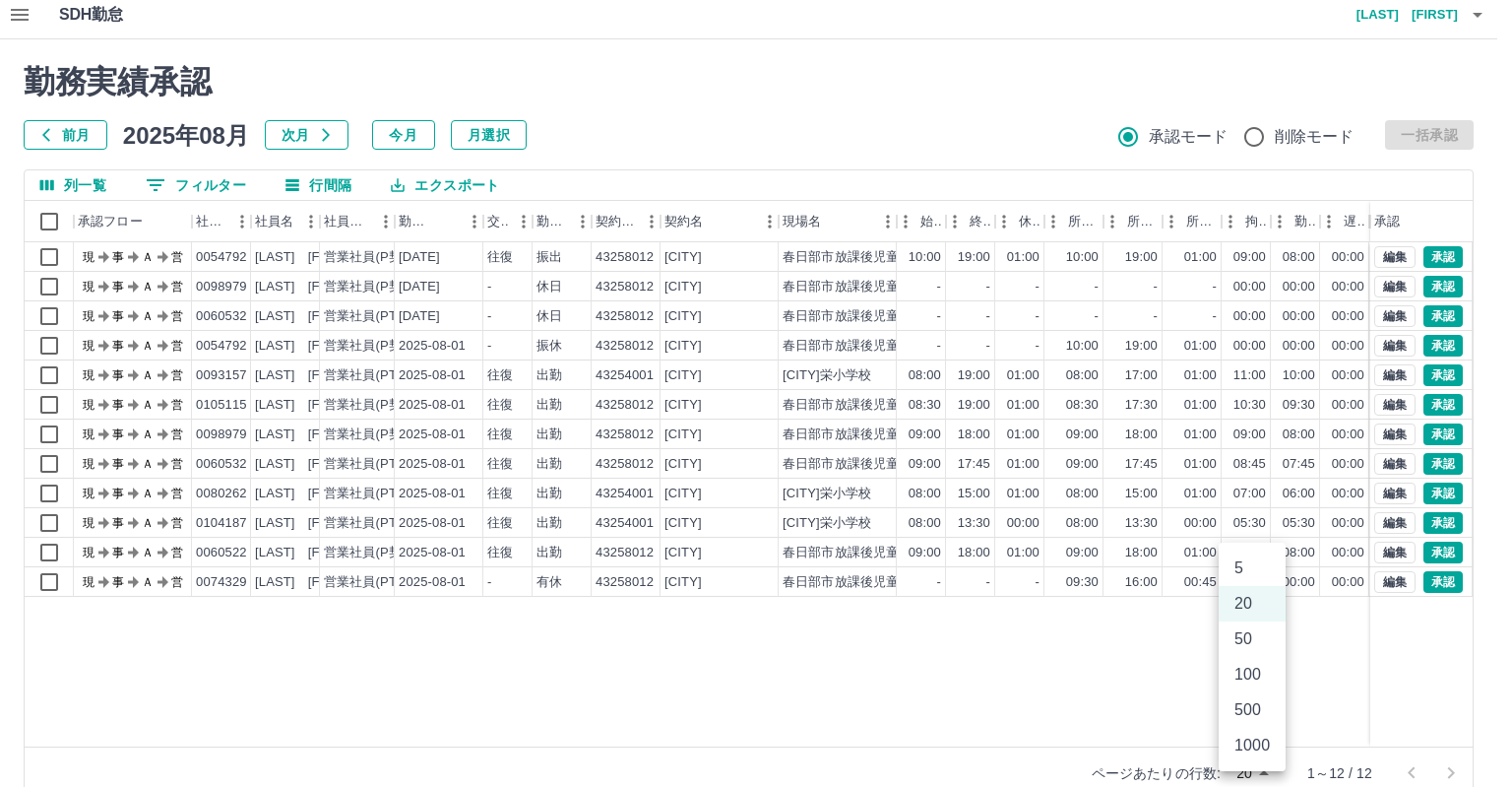 click on "1000" at bounding box center (1252, 746) 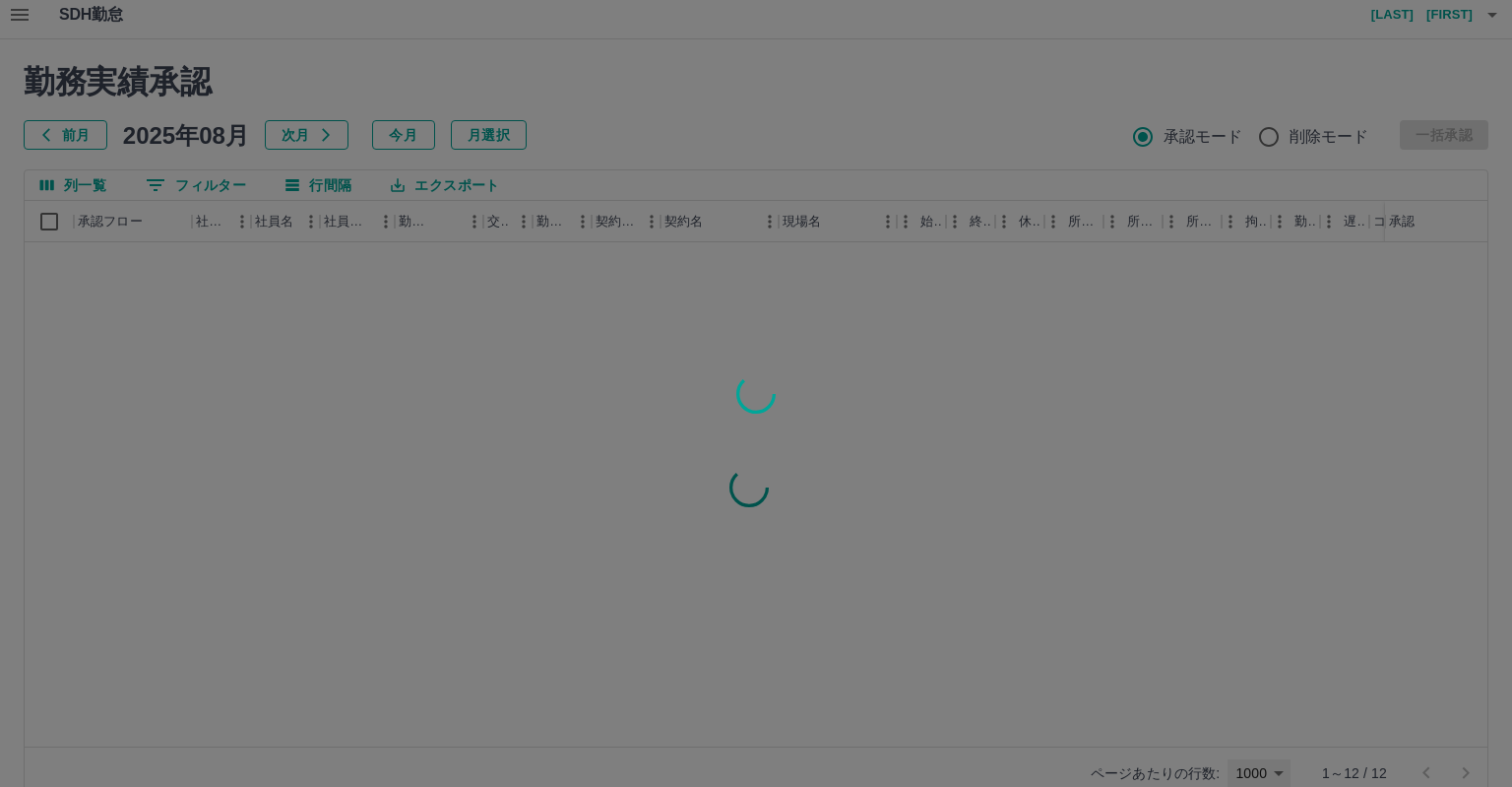 type on "****" 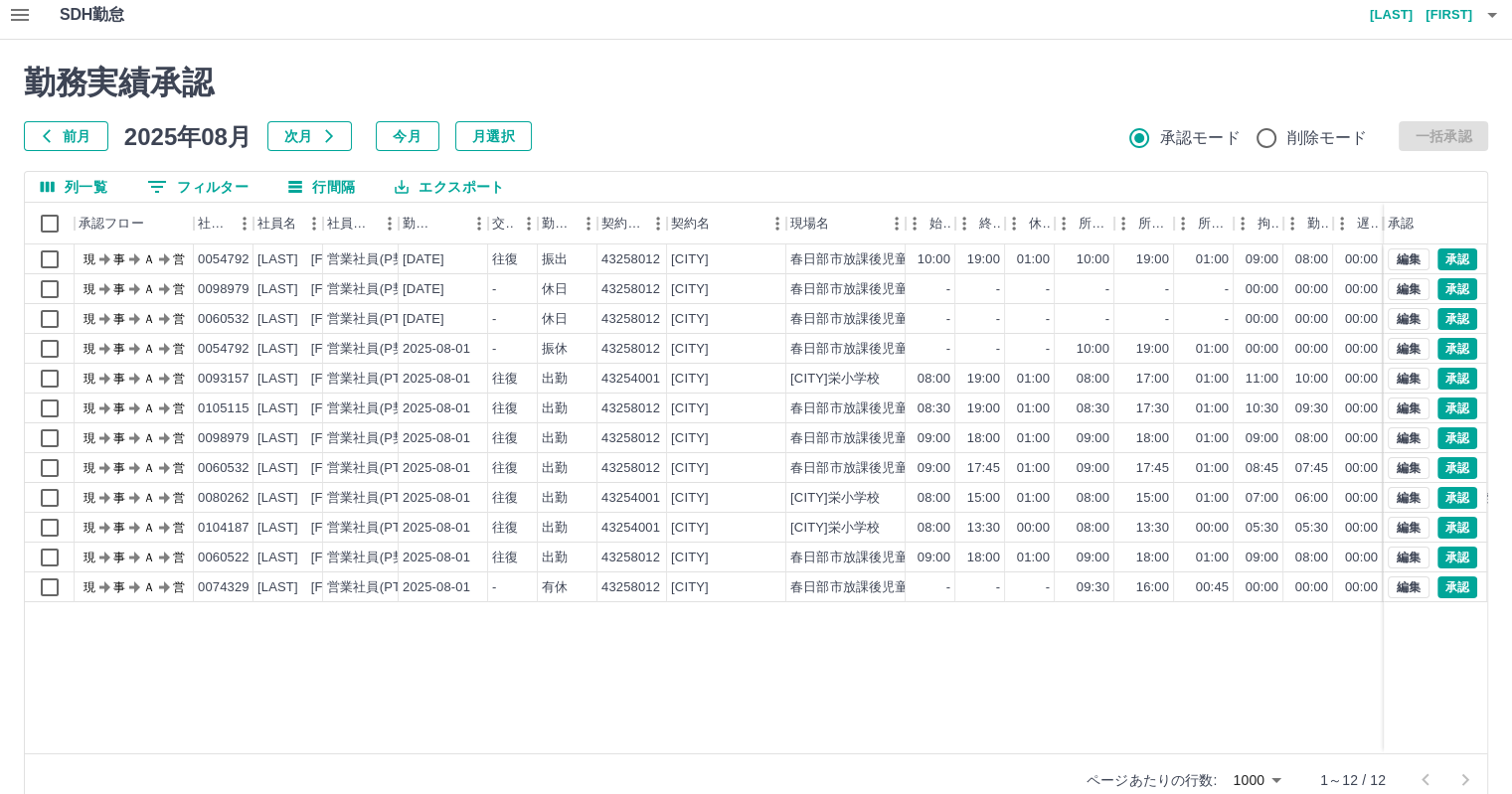 click on "前月 2025年08月 次月 今月 月選択 承認モード 削除モード 一括承認" at bounding box center (756, 136) 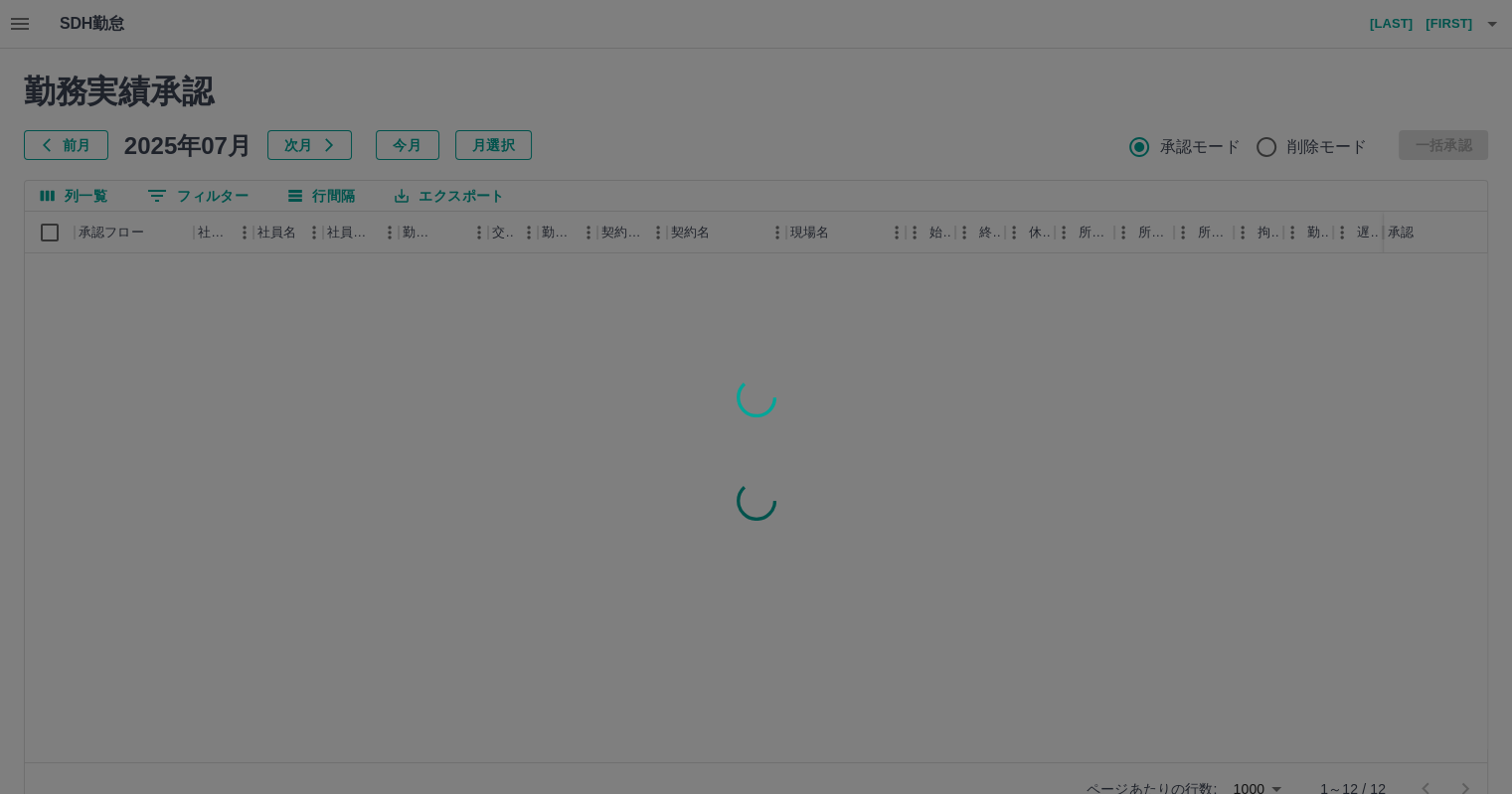 click at bounding box center (756, 397) 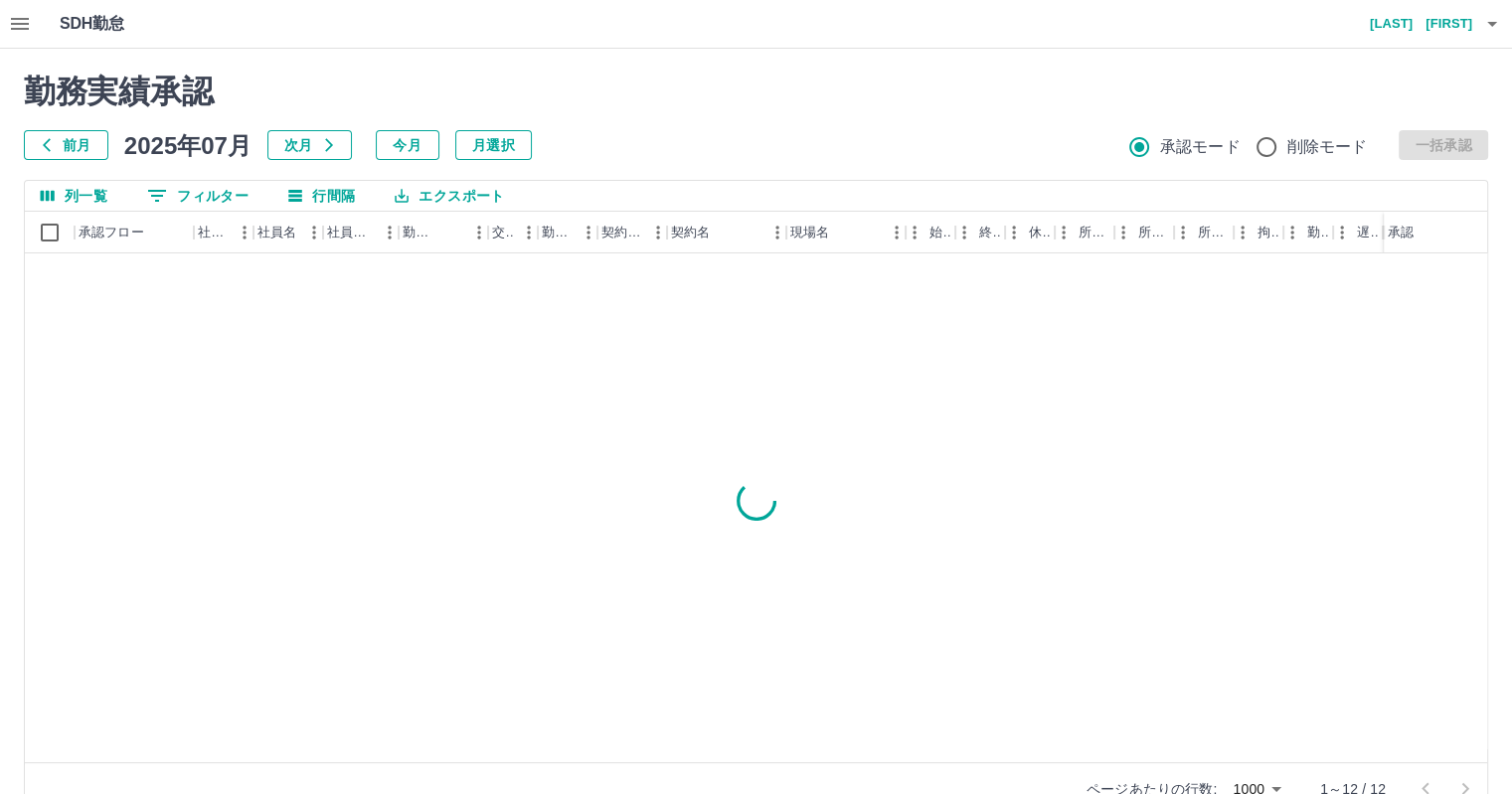 click on "0 フィルター" at bounding box center (198, 196) 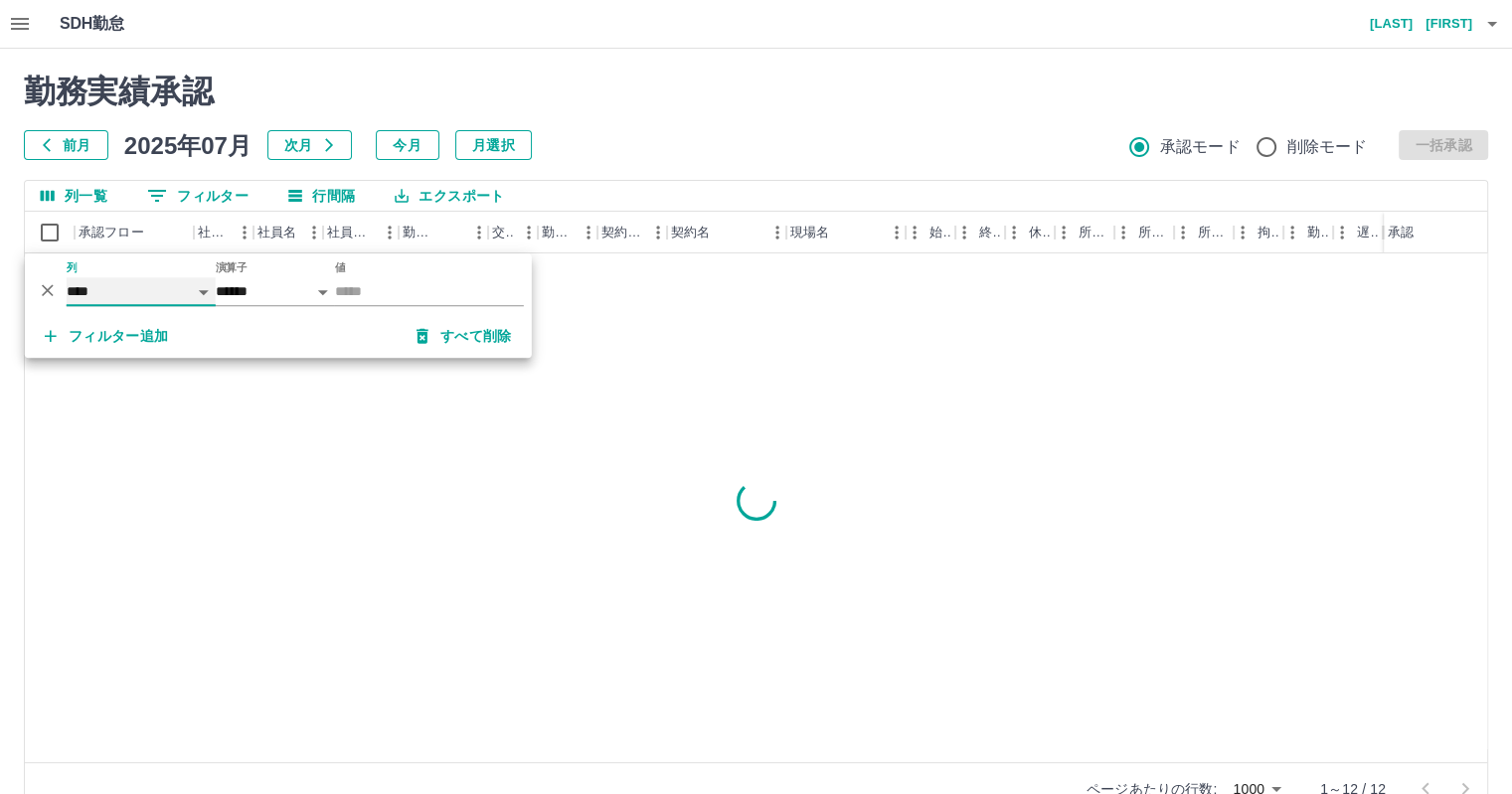 click on "**** *** **** *** *** **** ***** *** *** ** ** ** **** **** **** ** ** *** **** *****" at bounding box center [141, 291] 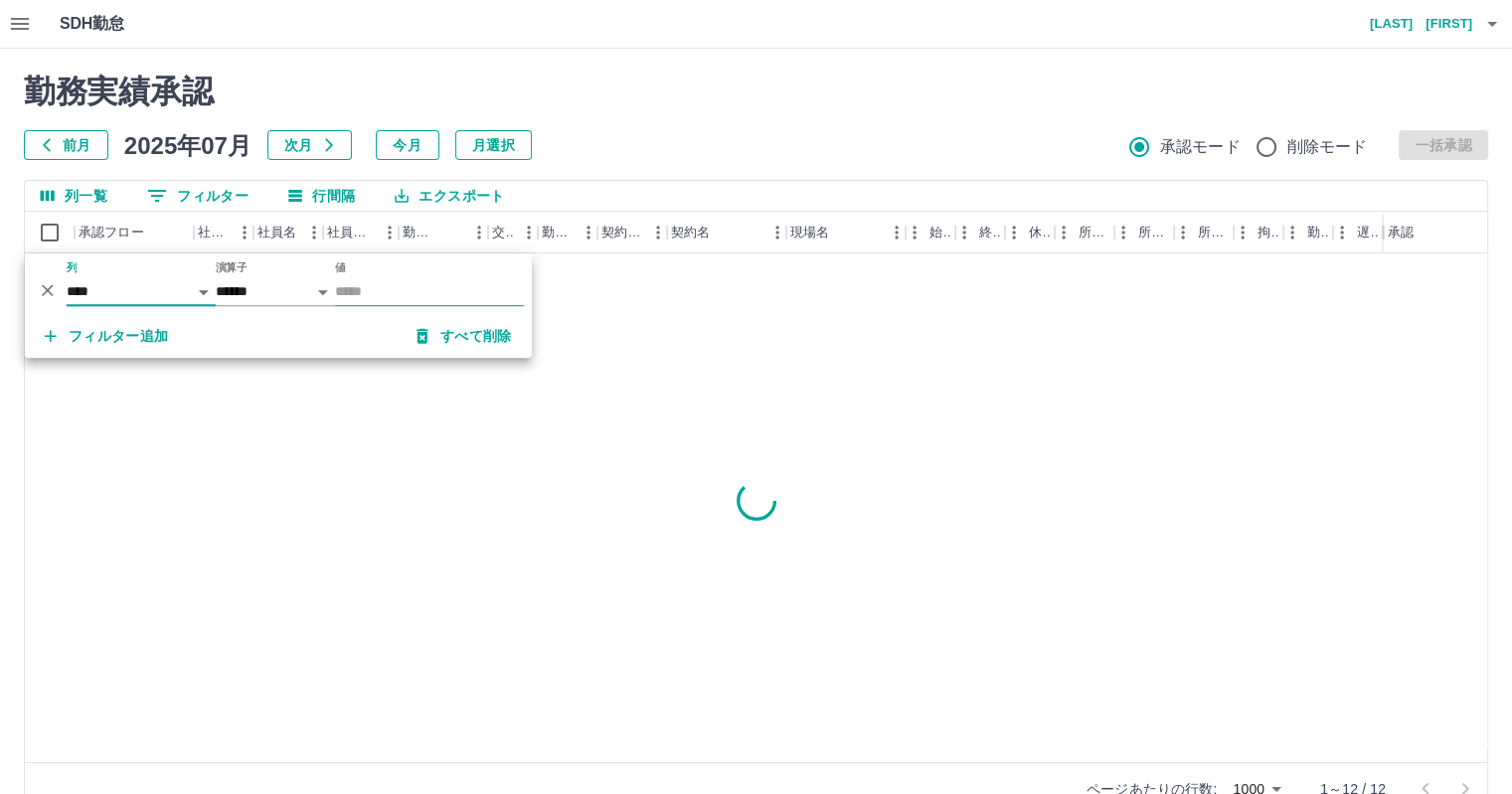 click on "値" at bounding box center (429, 291) 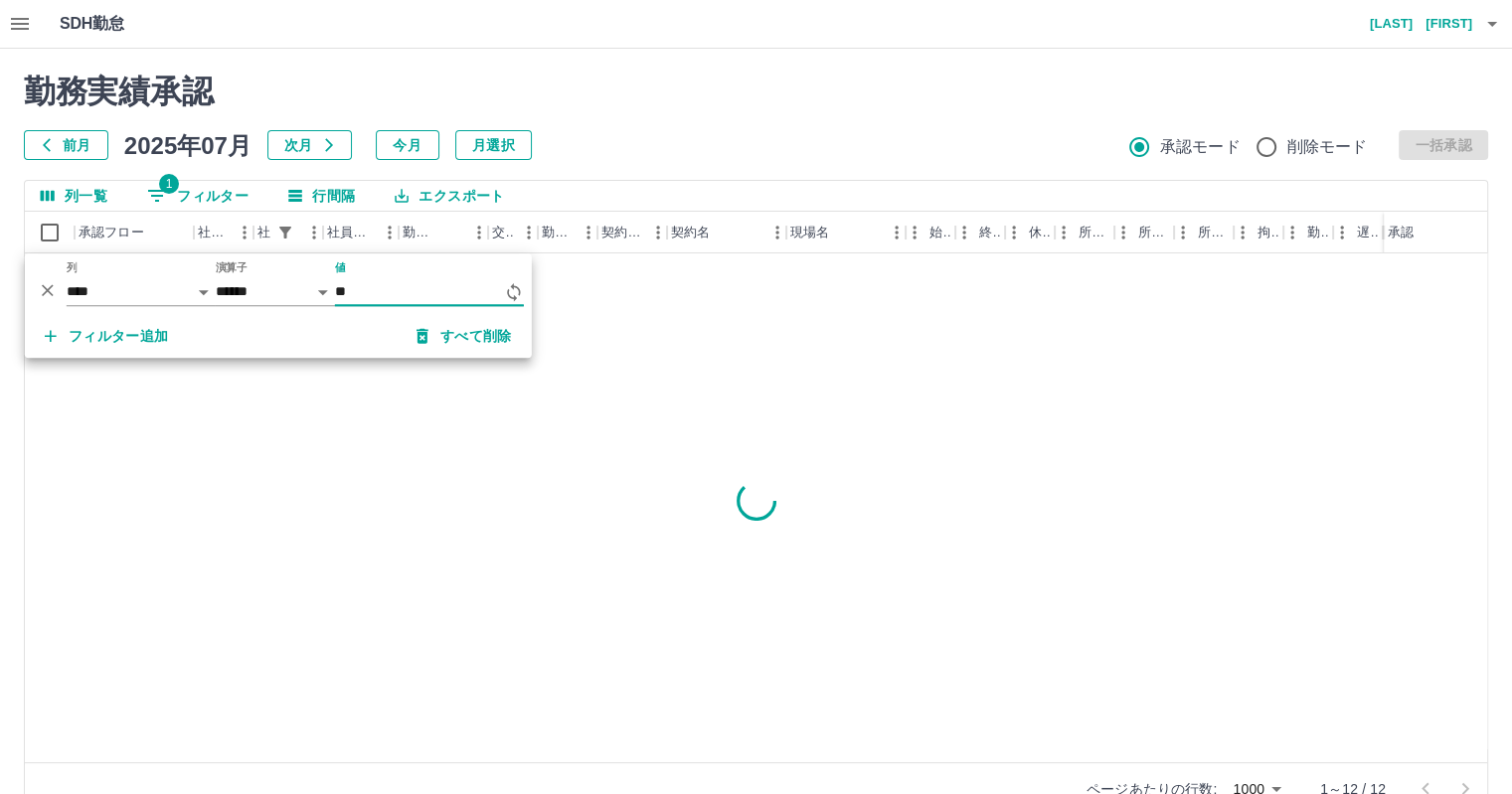 type on "*" 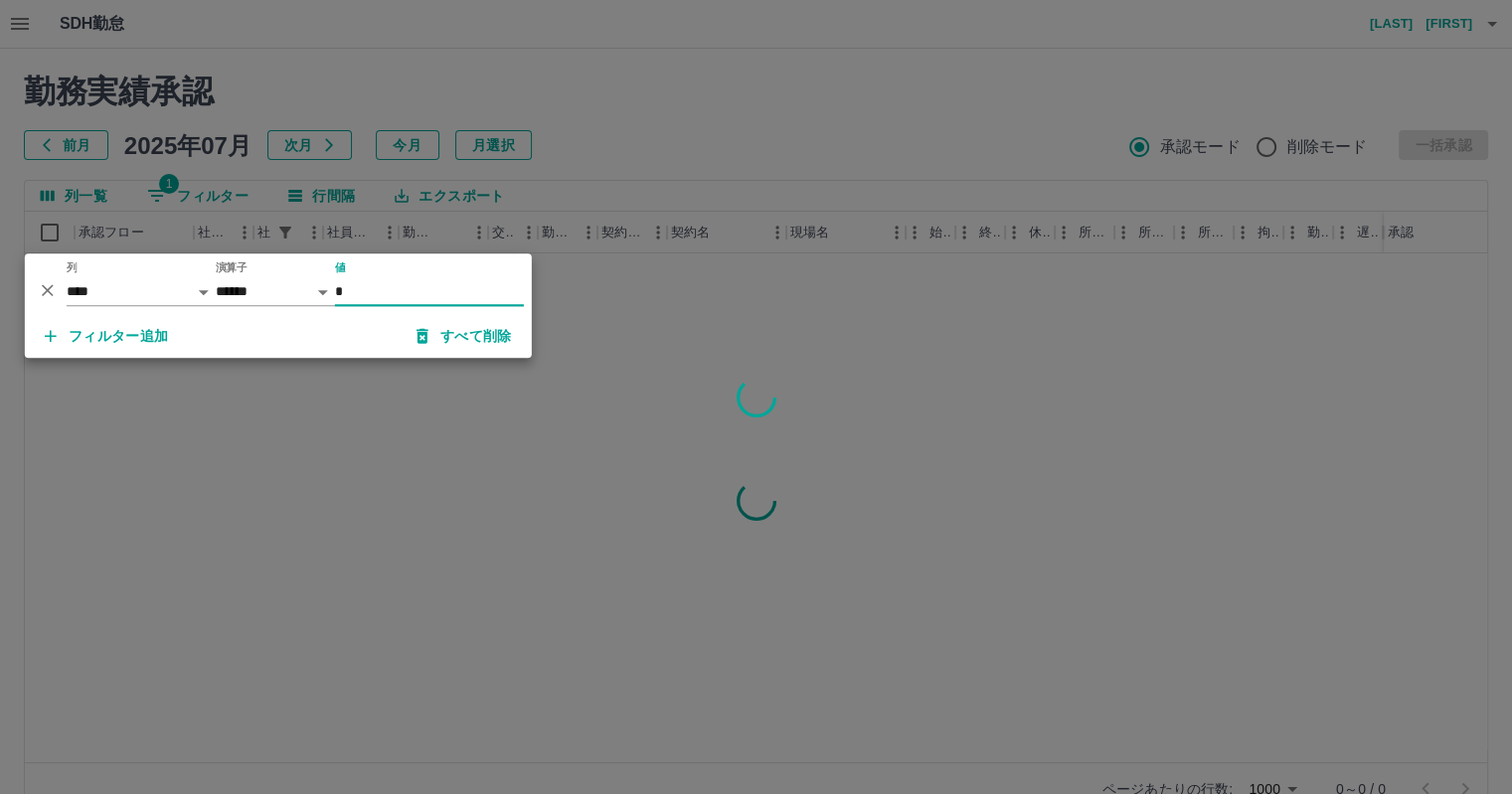 type on "*" 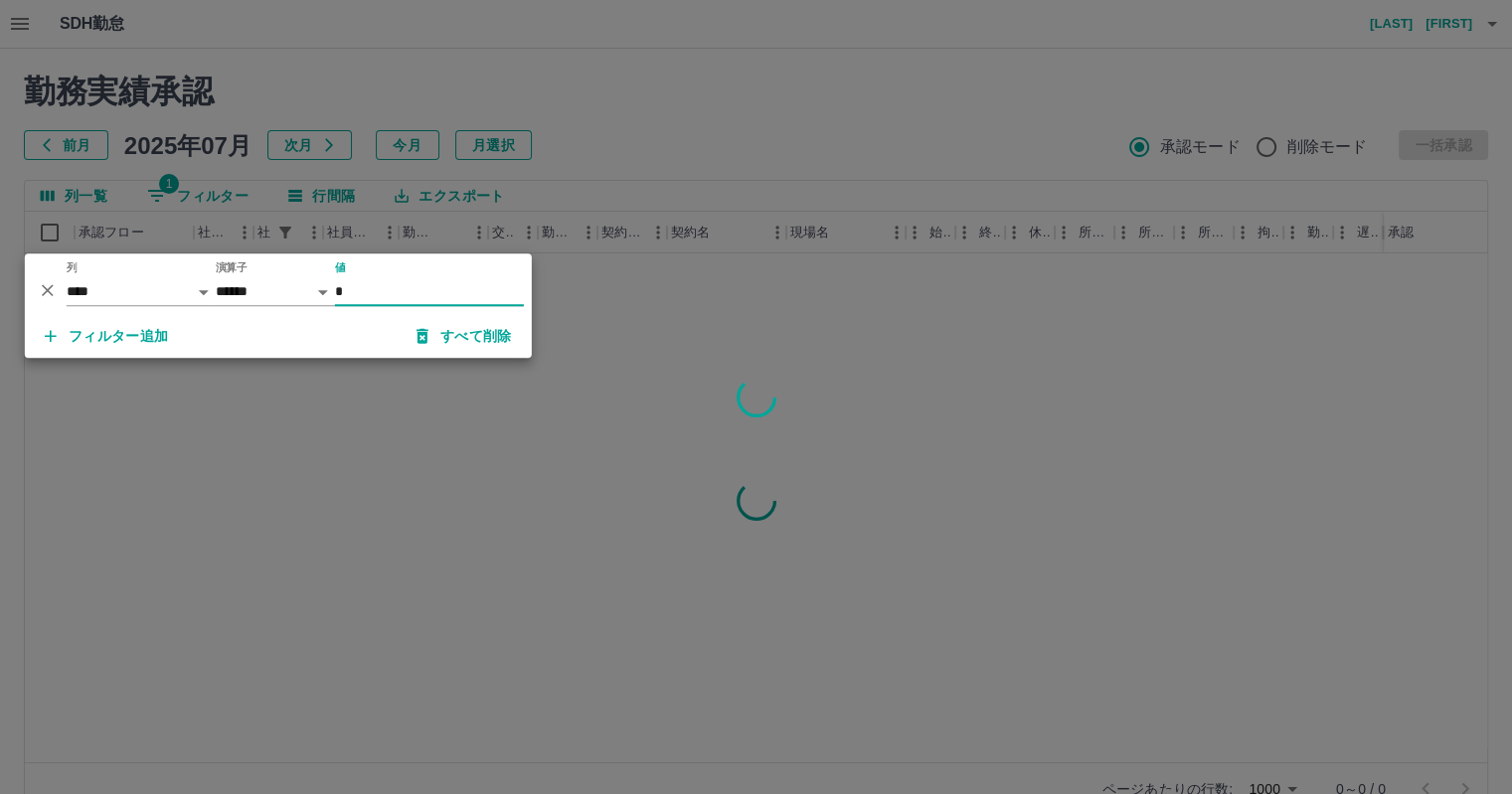 click at bounding box center [756, 397] 